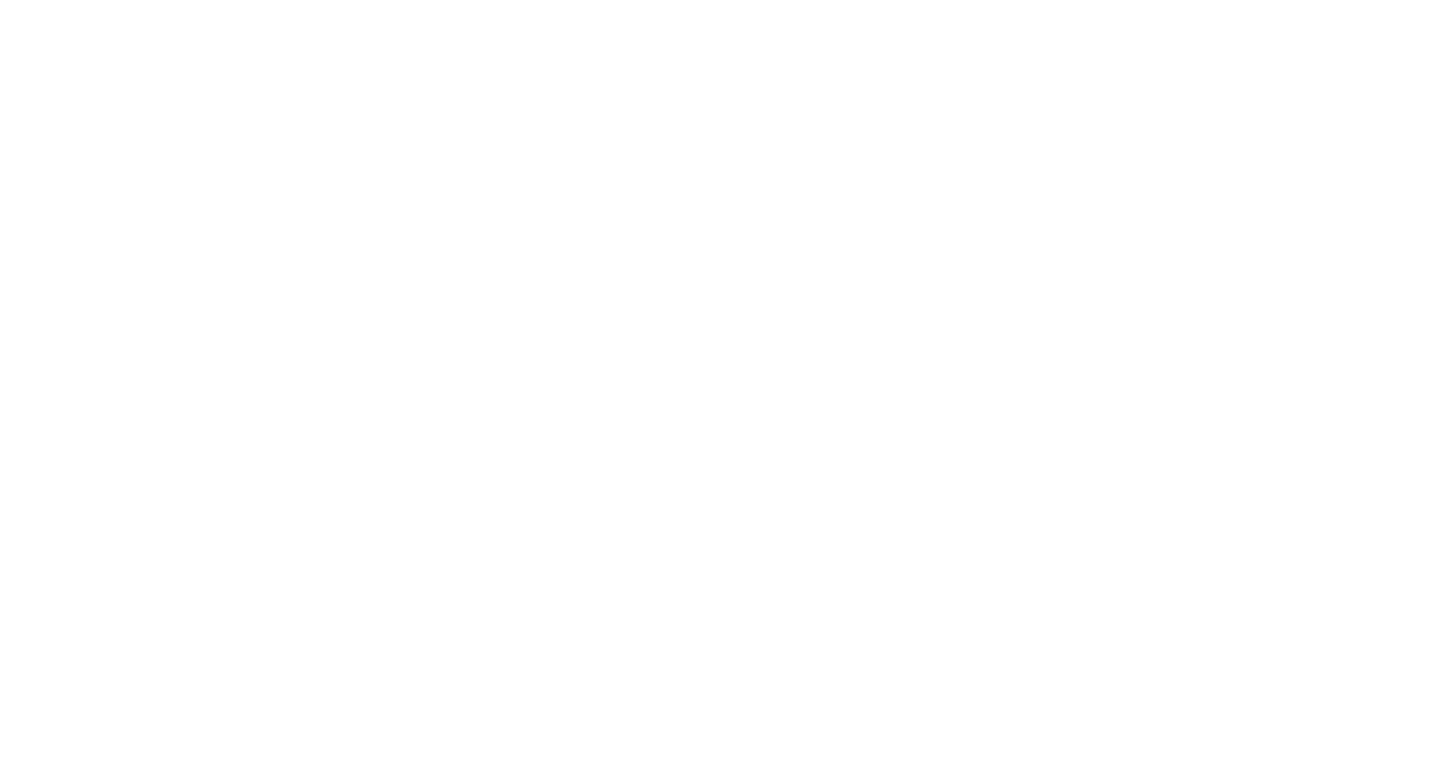 scroll, scrollTop: 0, scrollLeft: 0, axis: both 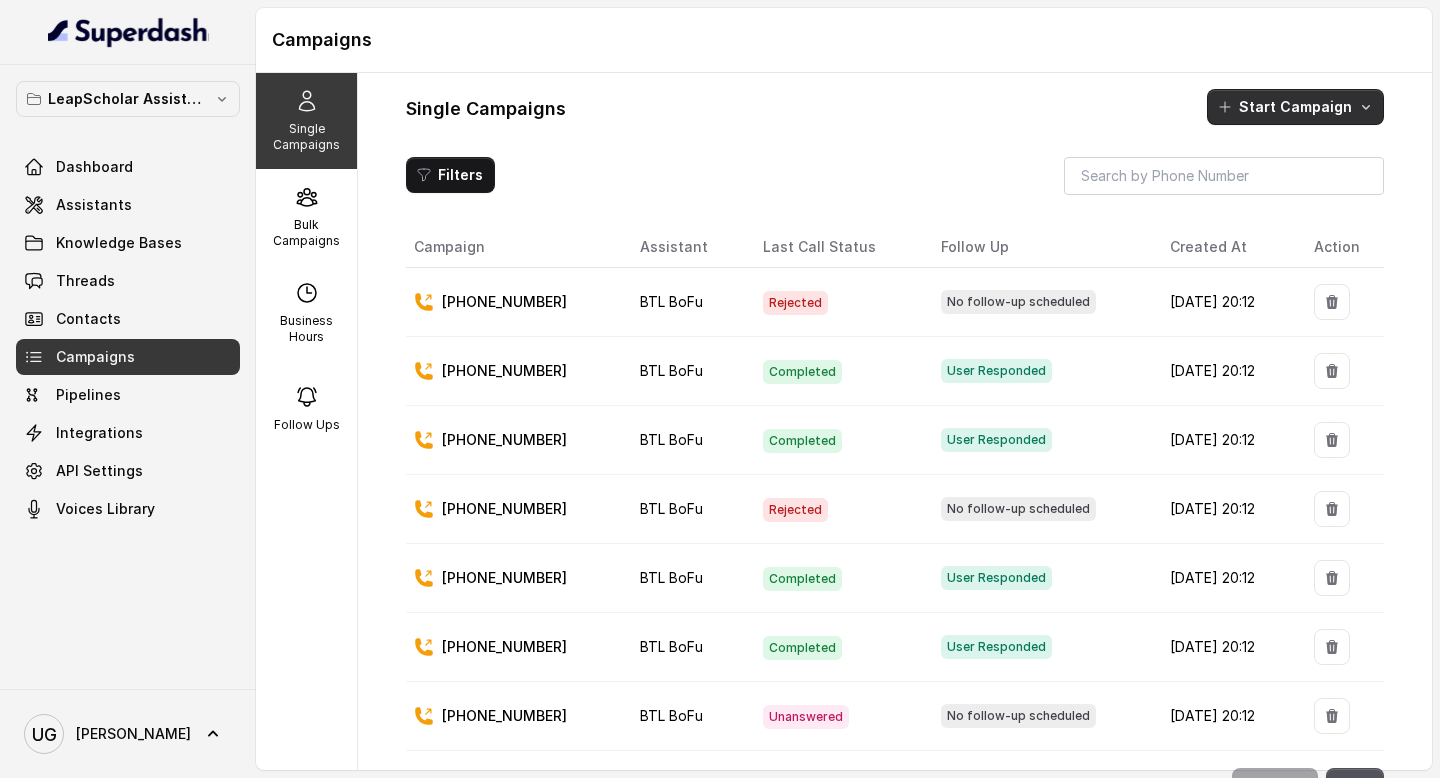 click on "Start Campaign" at bounding box center [1295, 107] 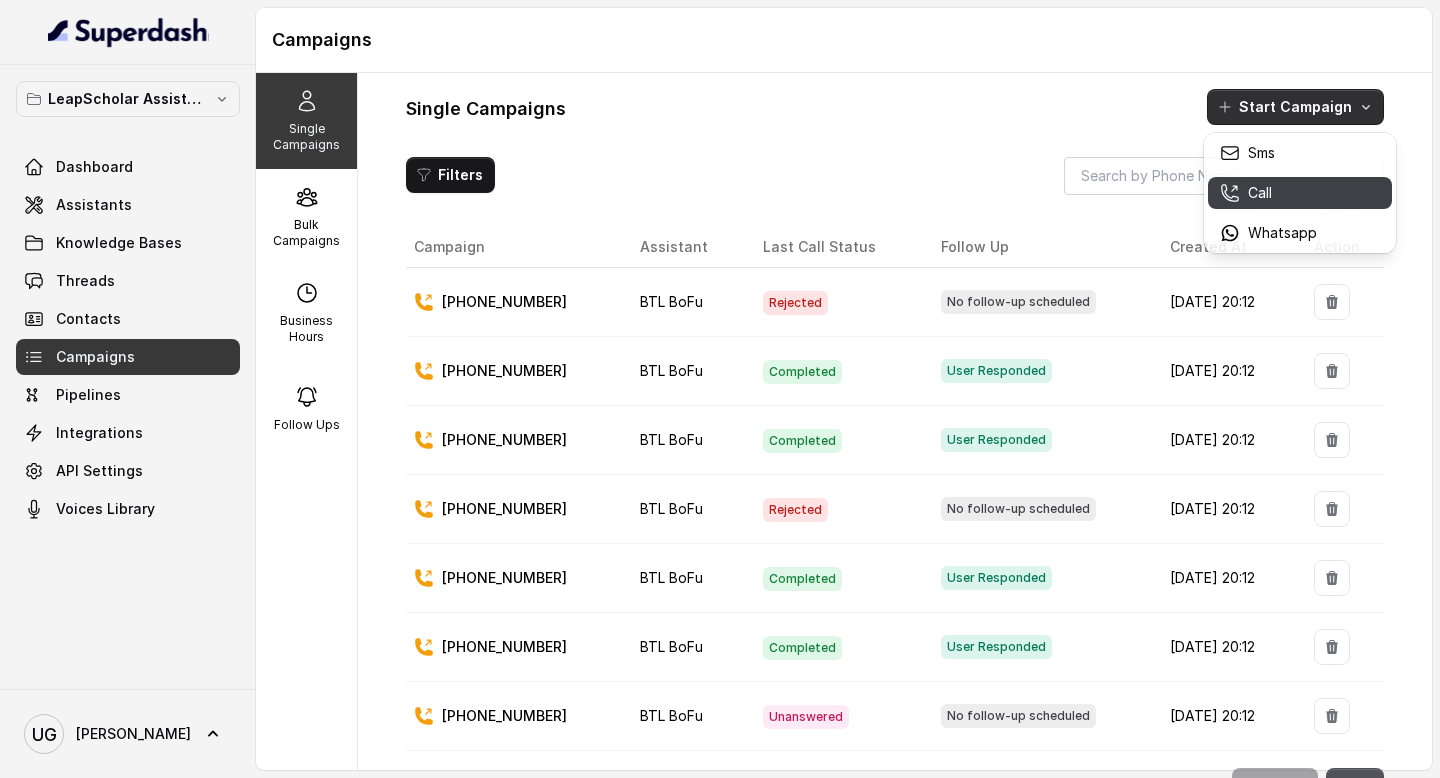 click on "Call" at bounding box center (1260, 193) 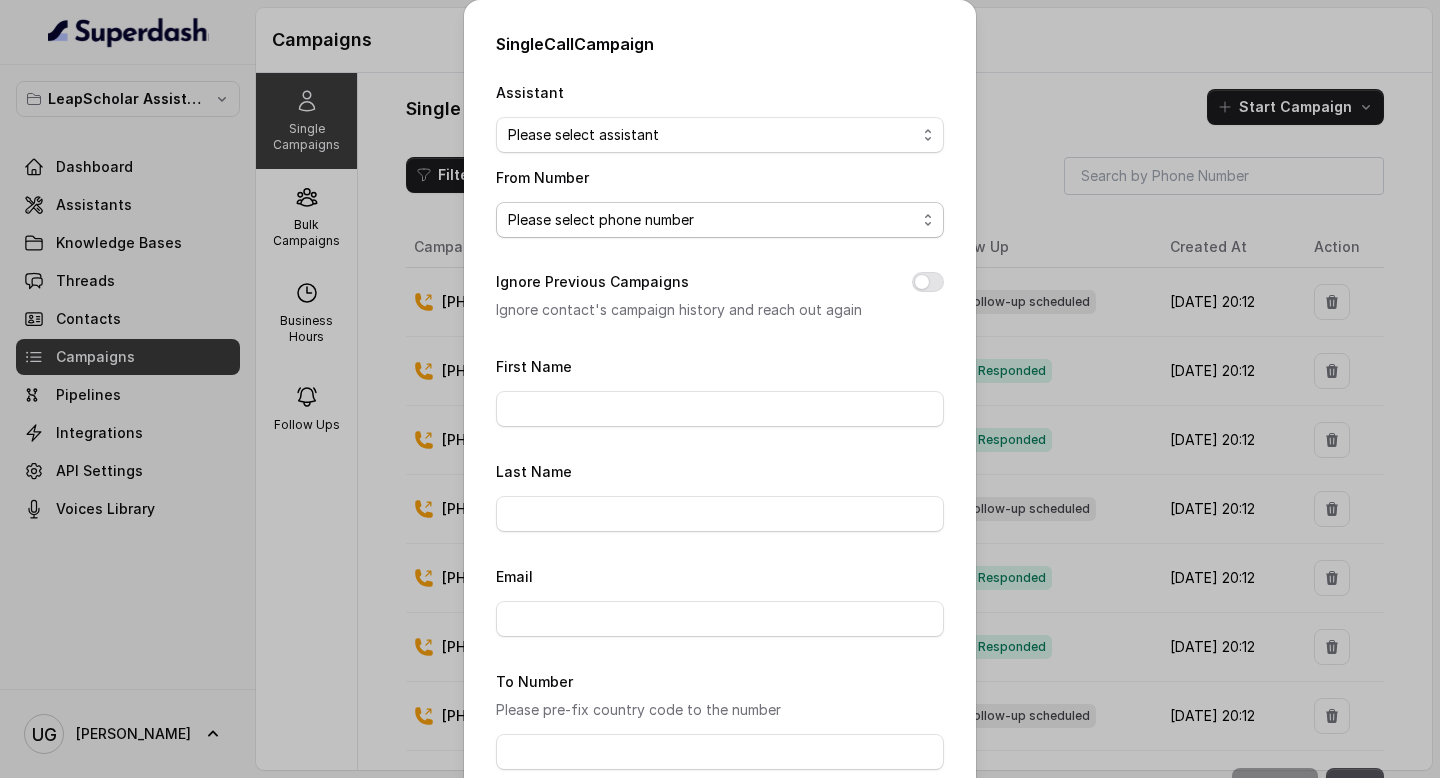 click on "Please select phone number" at bounding box center (720, 220) 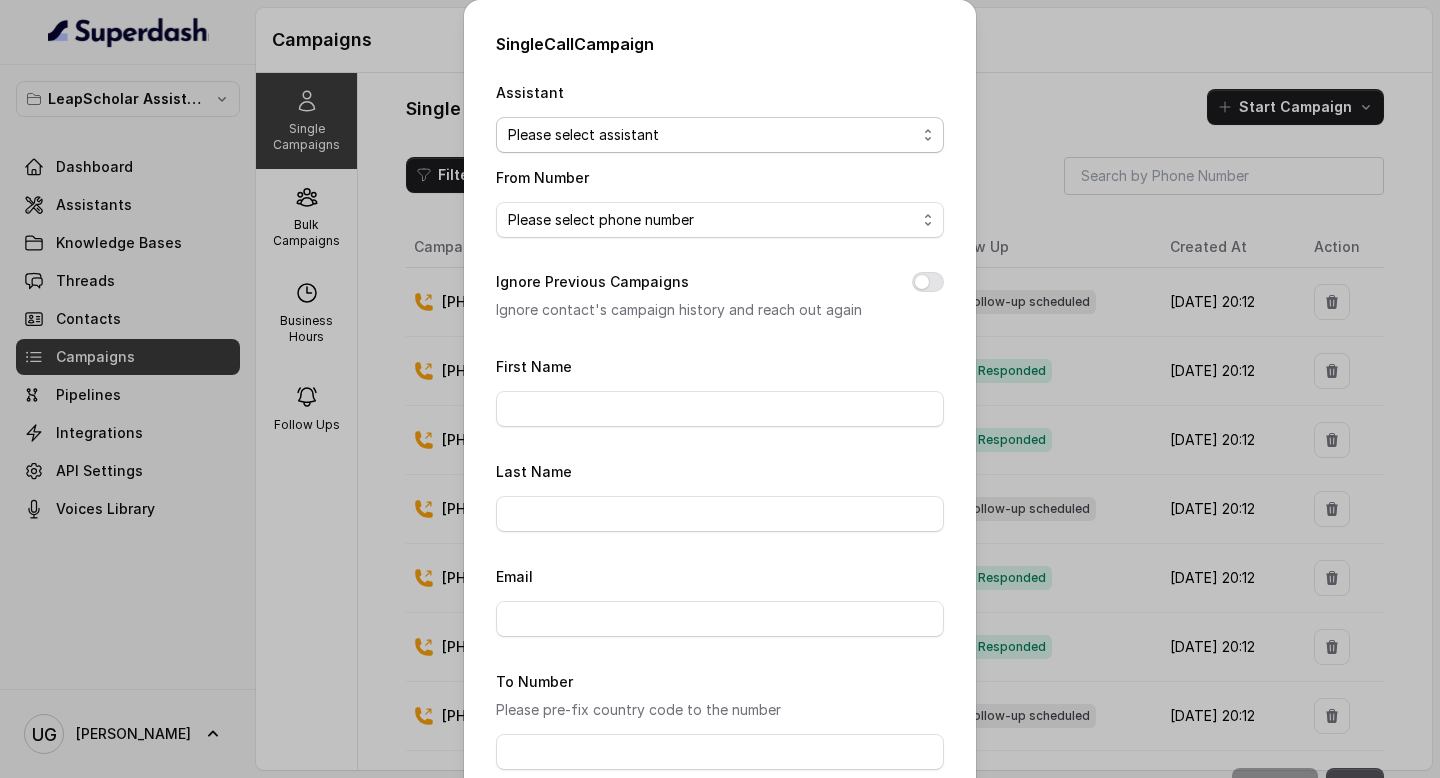 click on "Please select assistant OC-new approach Geebee-Test Final AI-RM - Not Sure | Priority Pass Cohort 2 - IELTS Booked Final AI-RM - Not Sure | C2I Session AI Calling for Masterclass - #RK Cohort 9 - Future Intake IELTS Given Cohort 5 - Webinar Within 1 month Cohort 4 - Qualified but Meeting not attended Cohort 10 - Future Intake Non-IELTS Diva-OC Cohort 14 - Generic Cohort 11 - IELTS Demo Attended VAS - RM | Heena AI-IELTS (Testing) Final AI-RM - Exam Booked Final AI-RM - Exam Given Final AI-RM - Exam Not Yet Decided BTL BoFu IELTS_DEMO_gk" at bounding box center (720, 135) 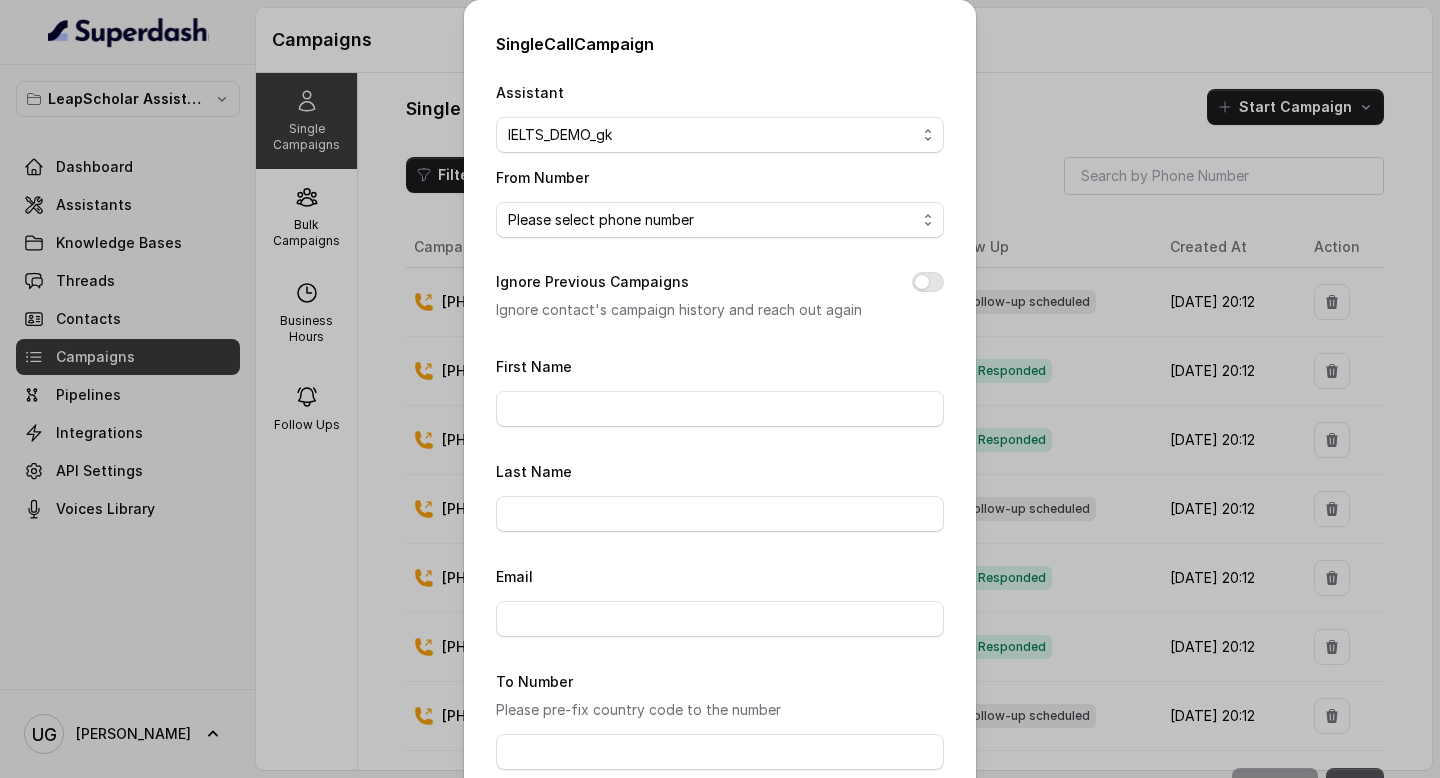 click on "Please select phone number" at bounding box center [720, 220] 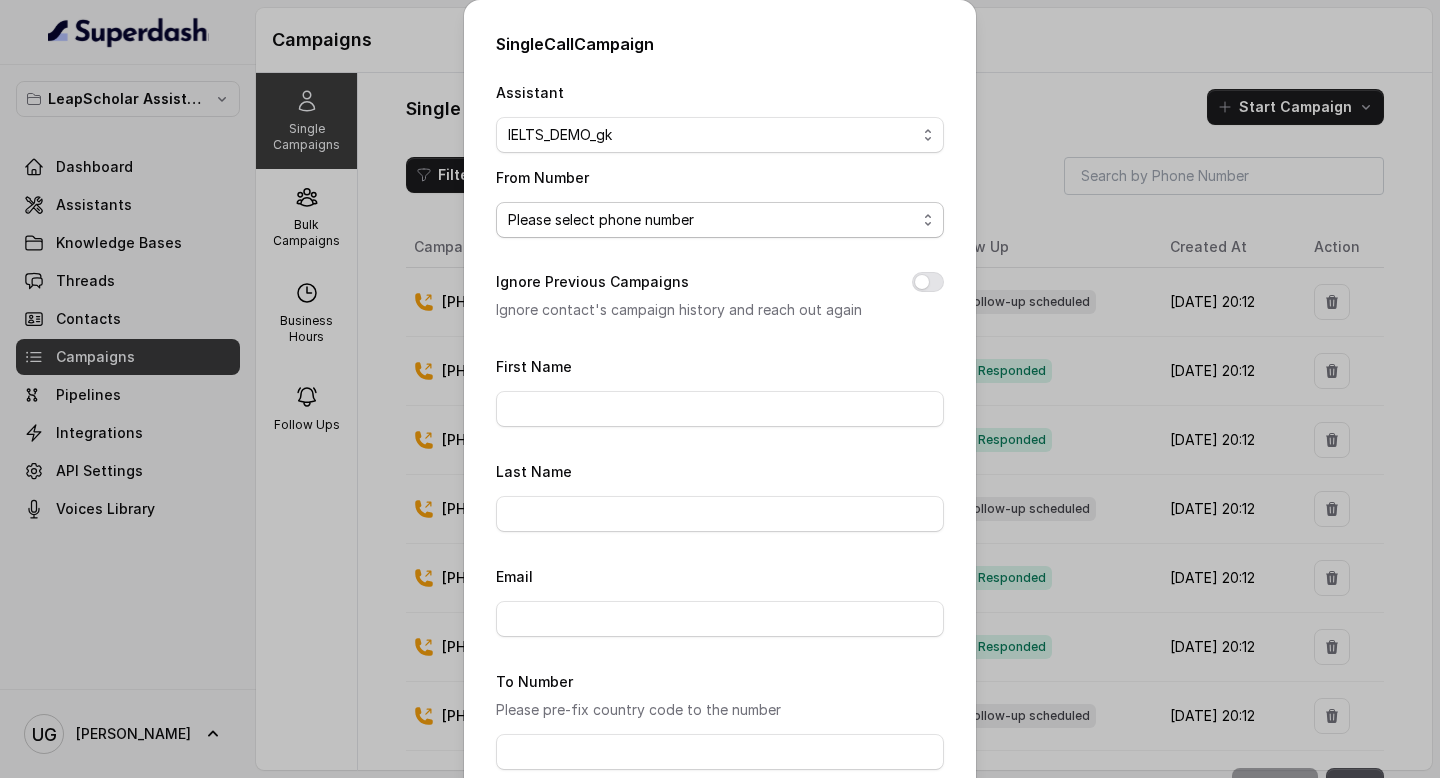 select on "+918035738671" 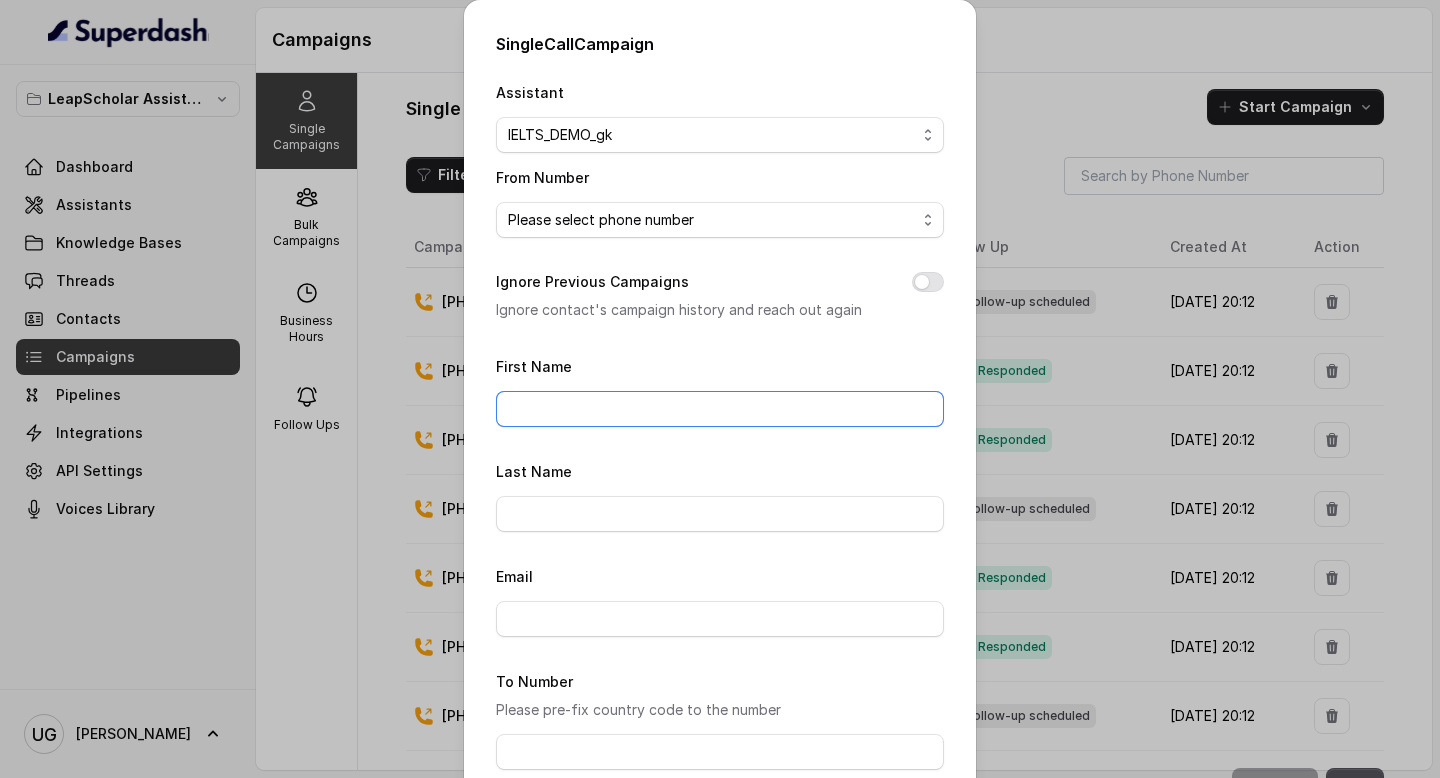 click on "First Name" at bounding box center [720, 409] 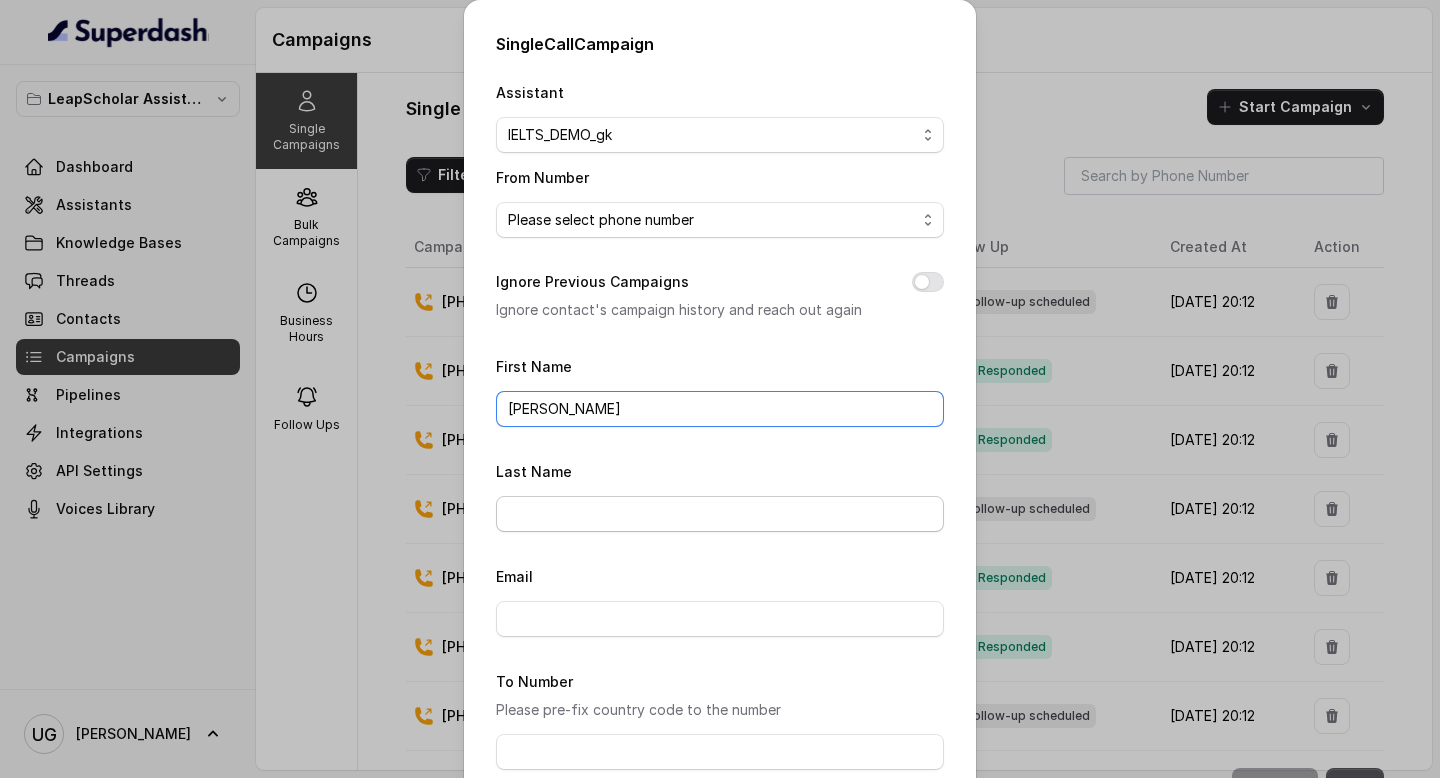 type on "Ansh" 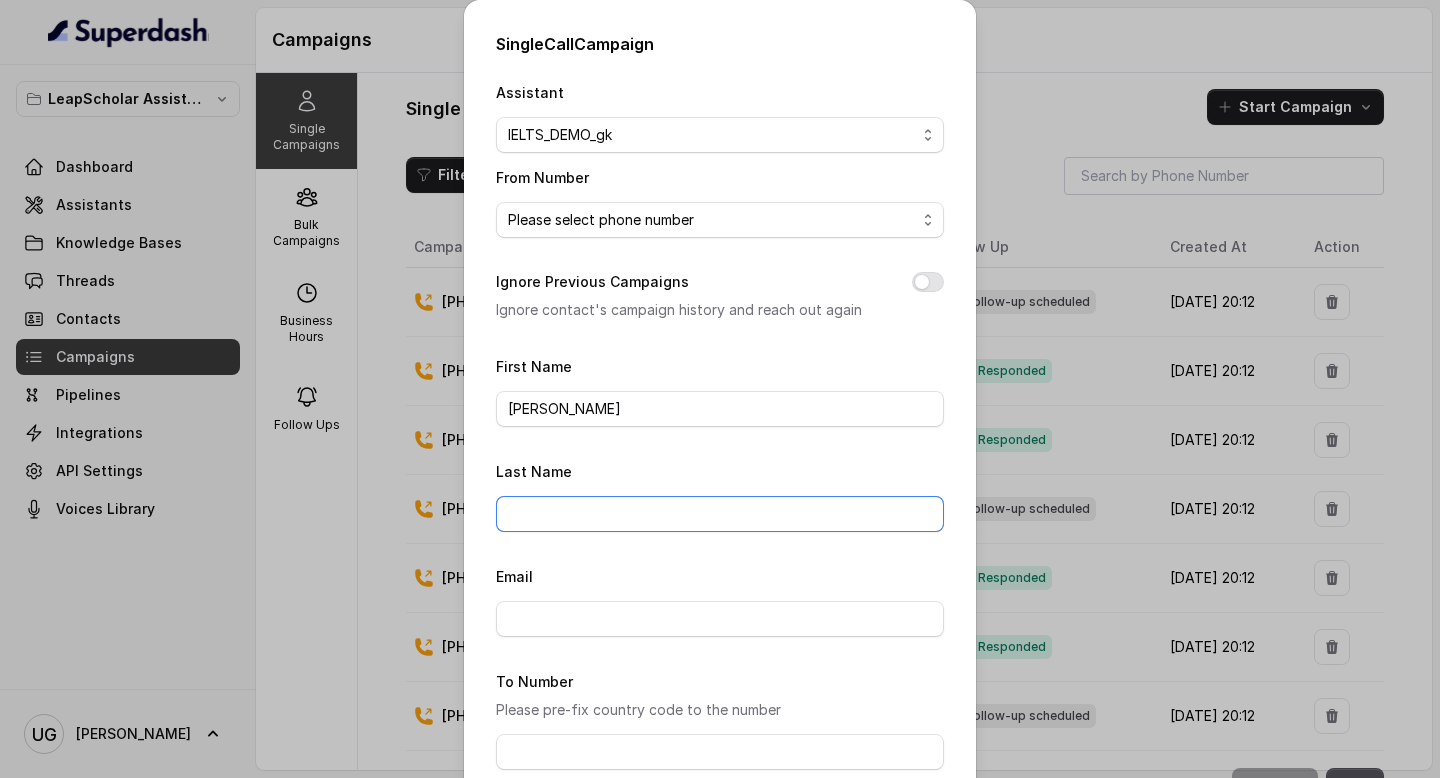 click on "Last Name" at bounding box center (720, 514) 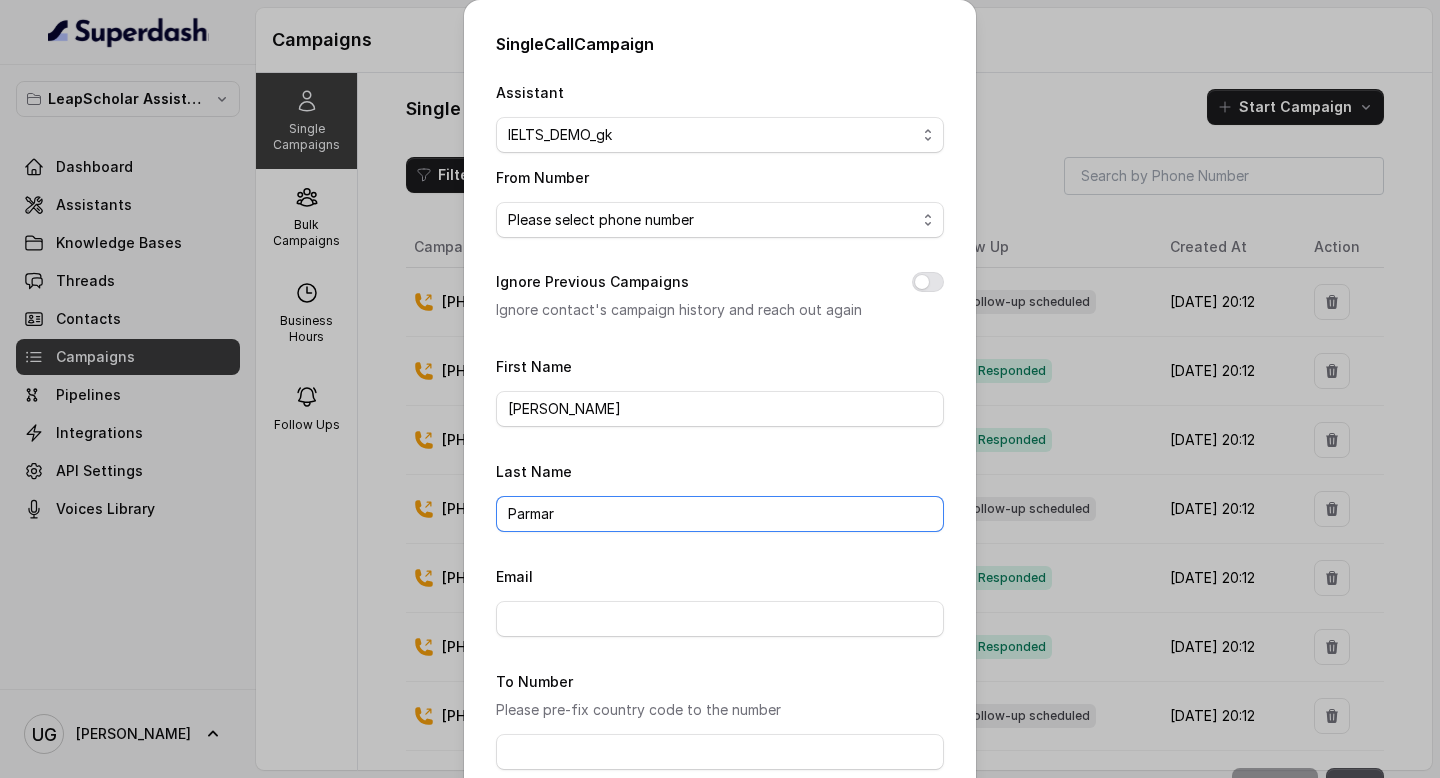 type on "Parmar" 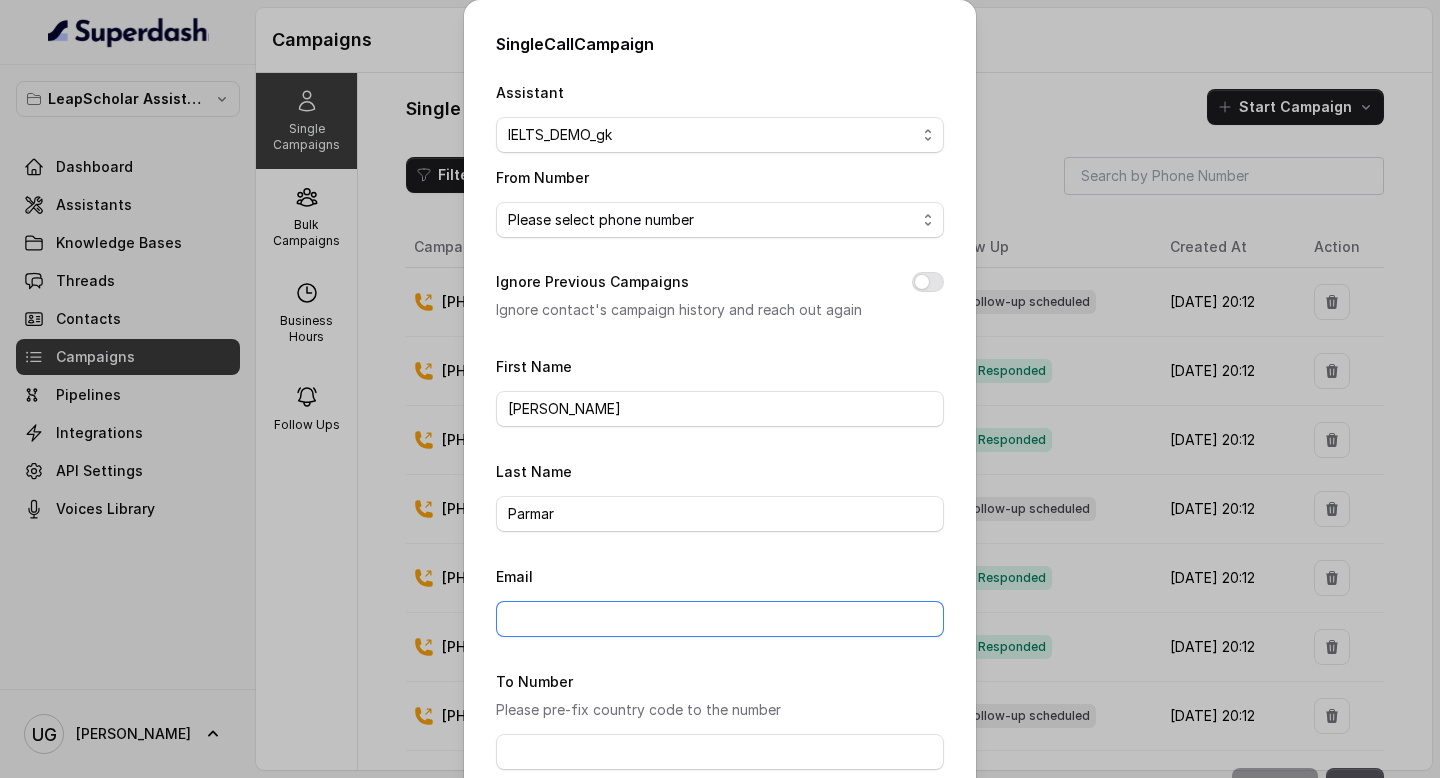 click on "Email" at bounding box center (720, 619) 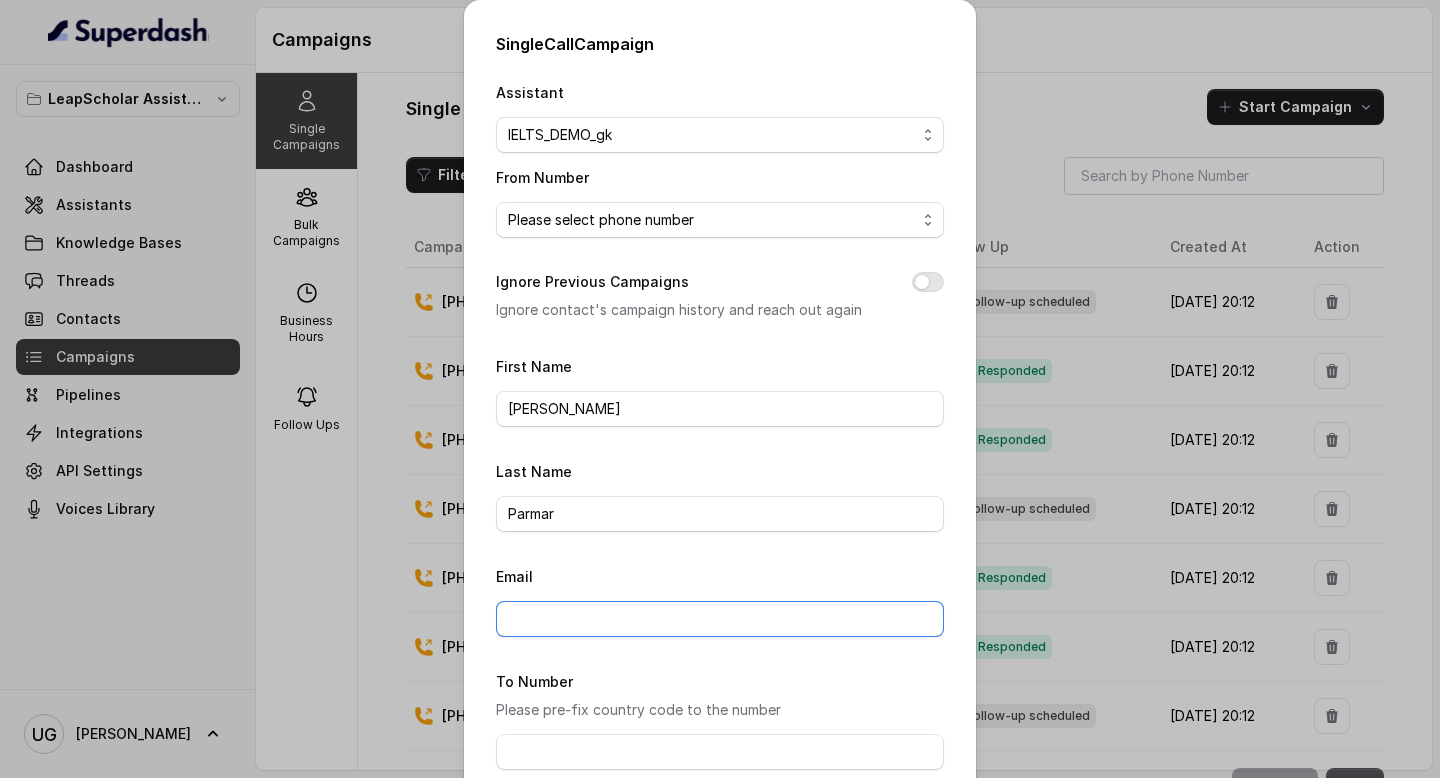 scroll, scrollTop: 209, scrollLeft: 0, axis: vertical 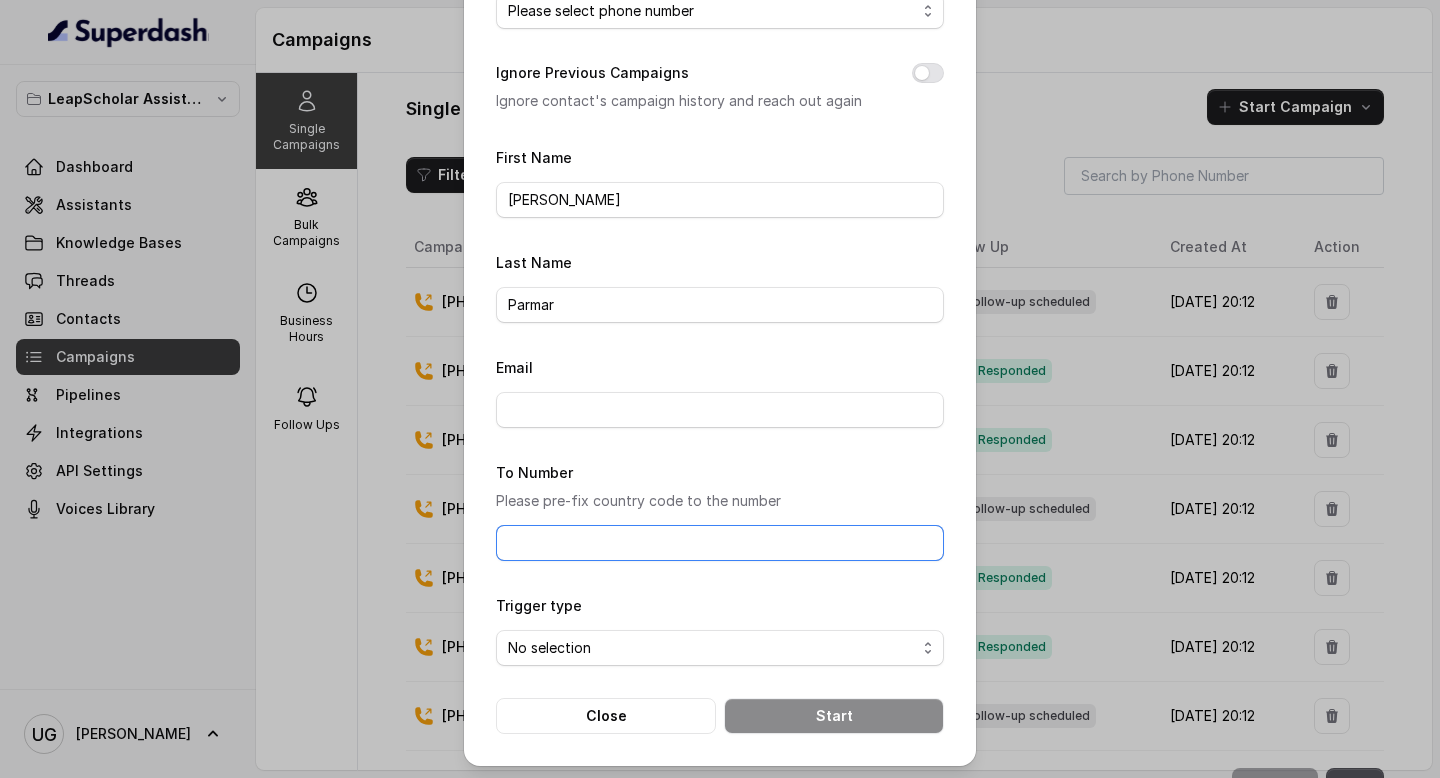 click on "To Number" at bounding box center (720, 543) 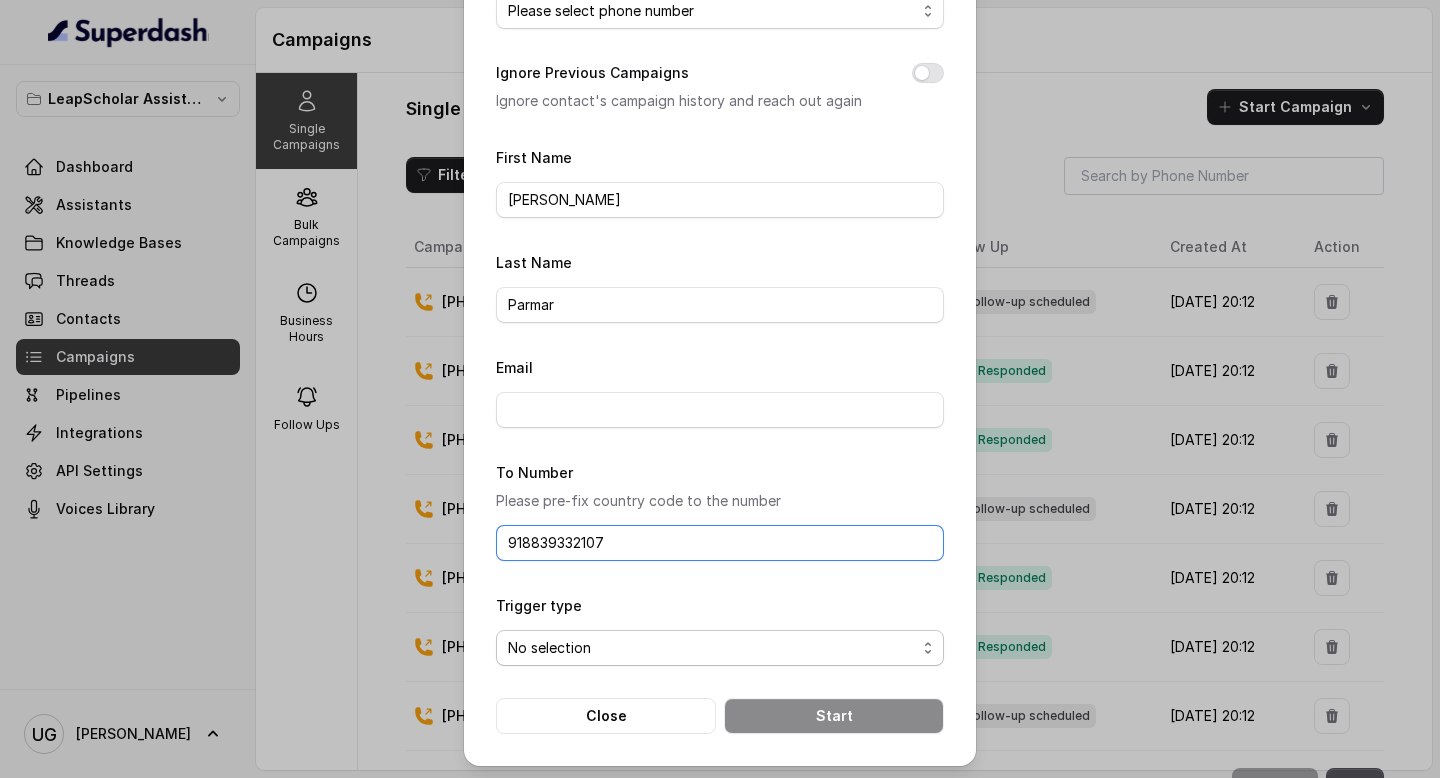 type on "918839332107" 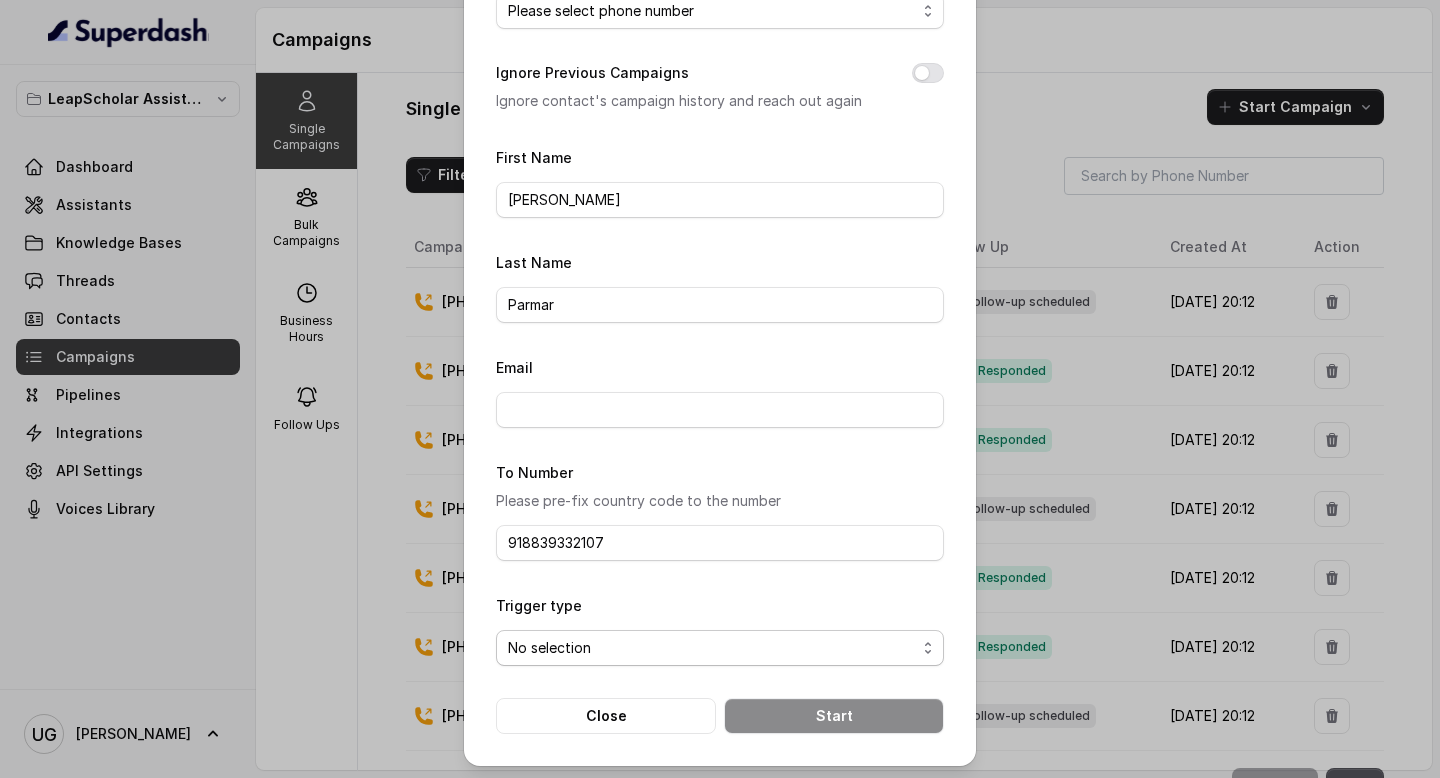 click on "No selection Trigger Immediately Trigger Based on Business Hours & Follow Ups" at bounding box center [720, 648] 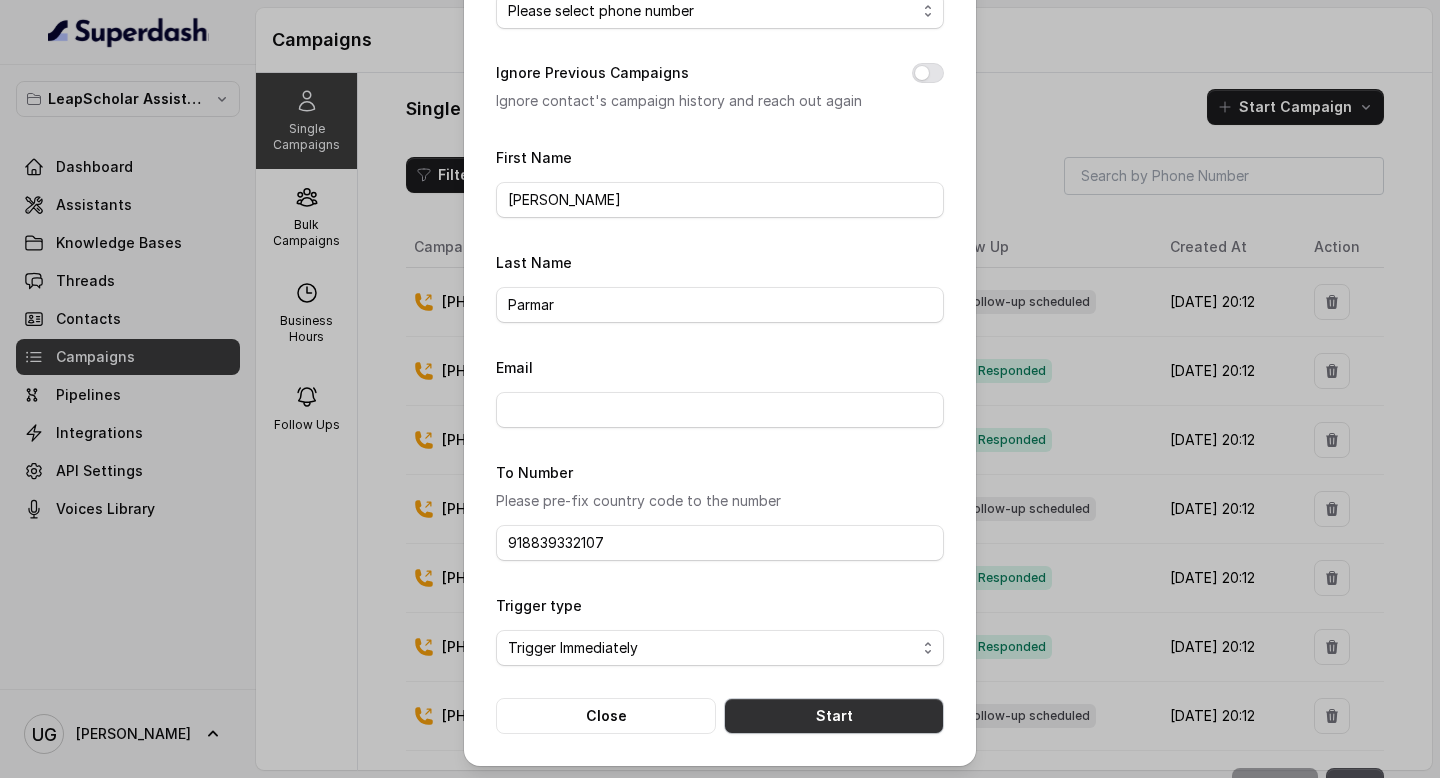 click on "Start" at bounding box center (834, 716) 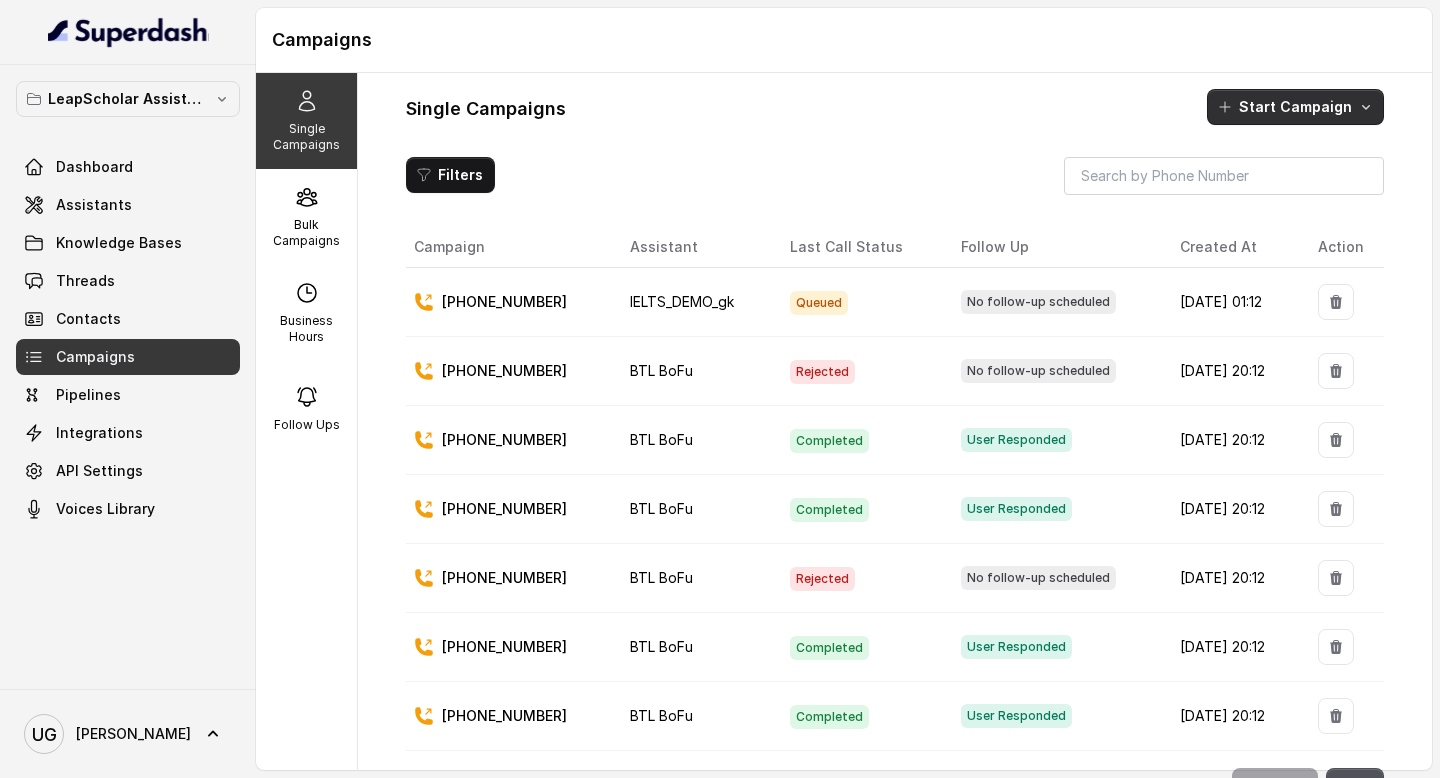 click on "Start Campaign" at bounding box center [1295, 107] 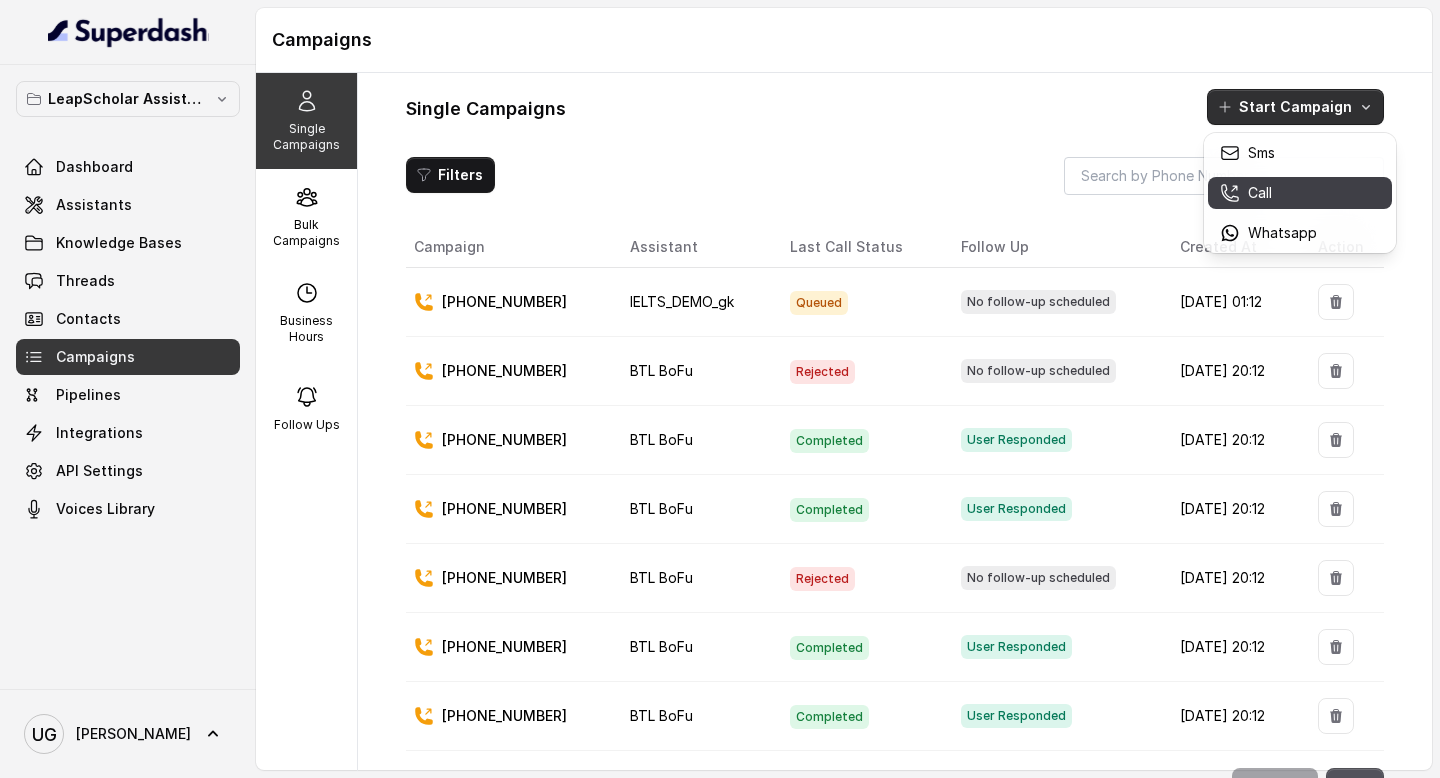 click on "Call" at bounding box center (1268, 193) 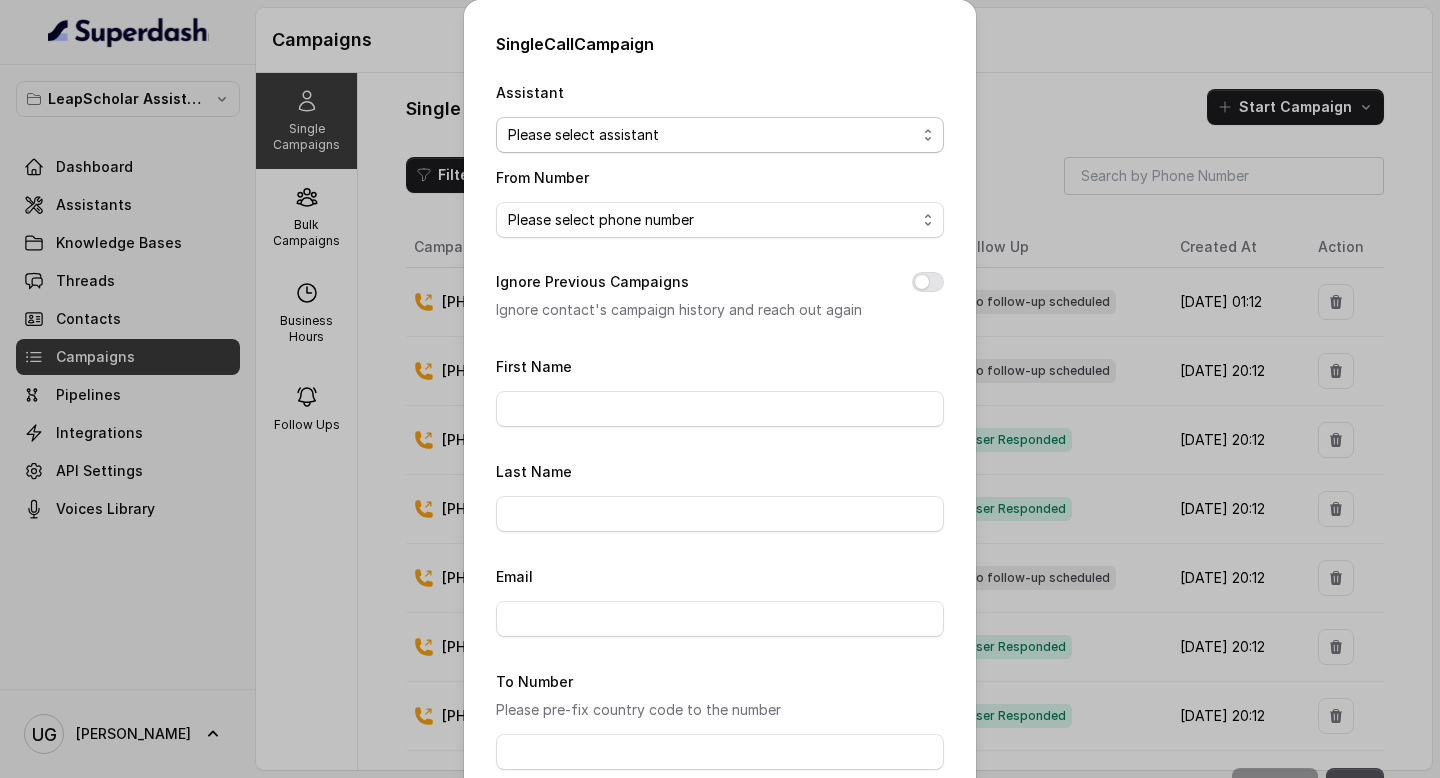 click on "Please select assistant OC-new approach Geebee-Test Final AI-RM - Not Sure | Priority Pass Cohort 2 - IELTS Booked Final AI-RM - Not Sure | C2I Session AI Calling for Masterclass - #RK Cohort 9 - Future Intake IELTS Given Cohort 5 - Webinar Within 1 month Cohort 4 - Qualified but Meeting not attended Cohort 10 - Future Intake Non-IELTS Diva-OC Cohort 14 - Generic Cohort 11 - IELTS Demo Attended VAS - RM | Heena AI-IELTS (Testing) Final AI-RM - Exam Booked Final AI-RM - Exam Given Final AI-RM - Exam Not Yet Decided BTL BoFu IELTS_DEMO_gk" at bounding box center [720, 135] 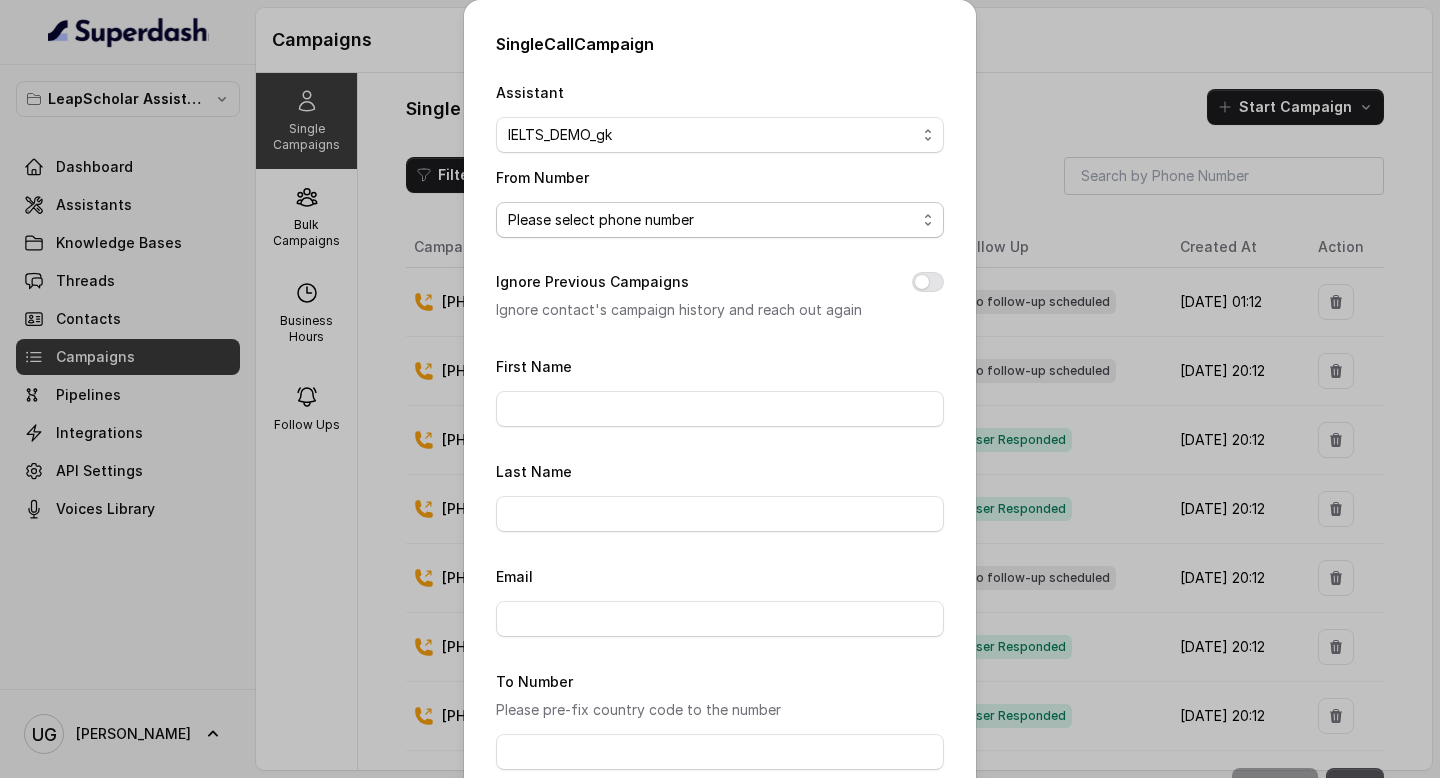 click on "Please select phone number" at bounding box center (720, 220) 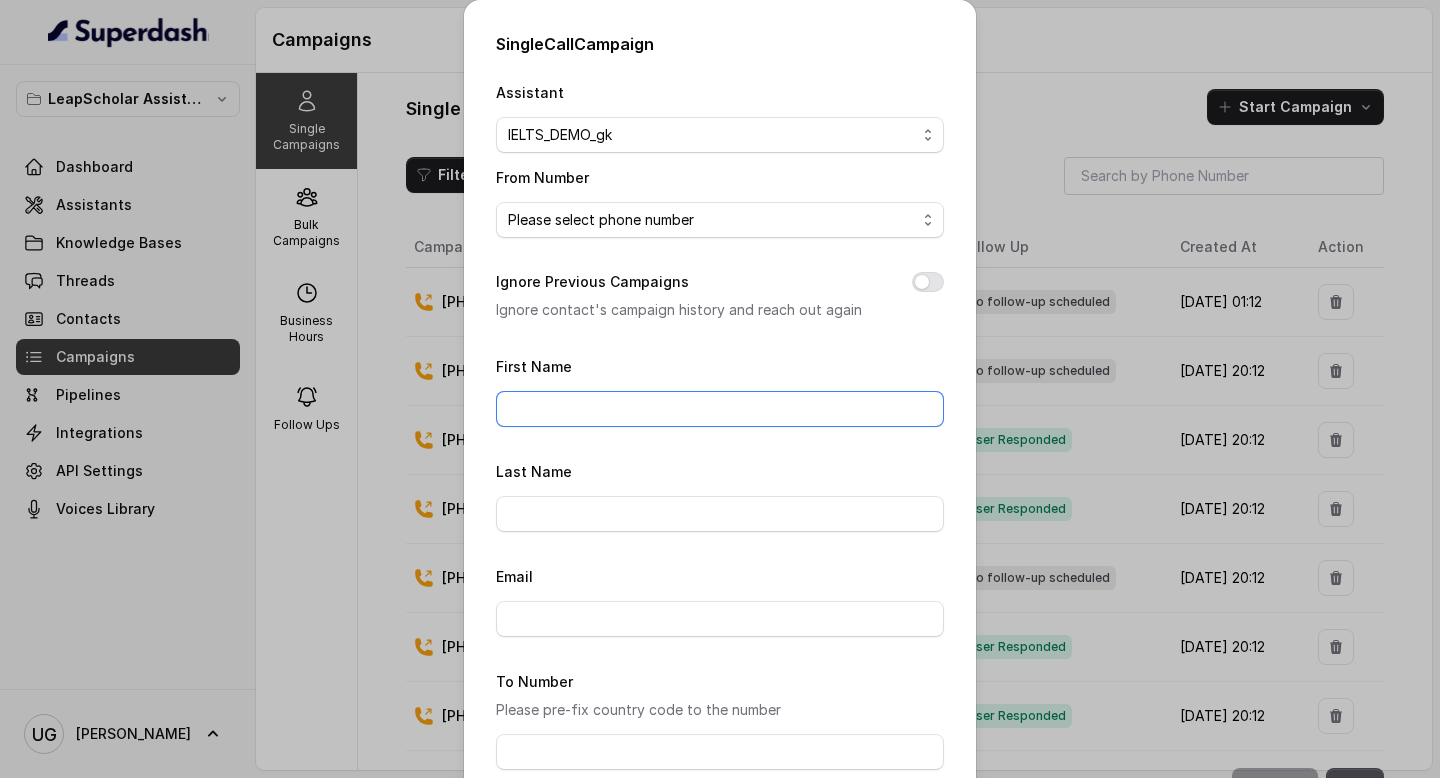 click on "First Name" at bounding box center (720, 409) 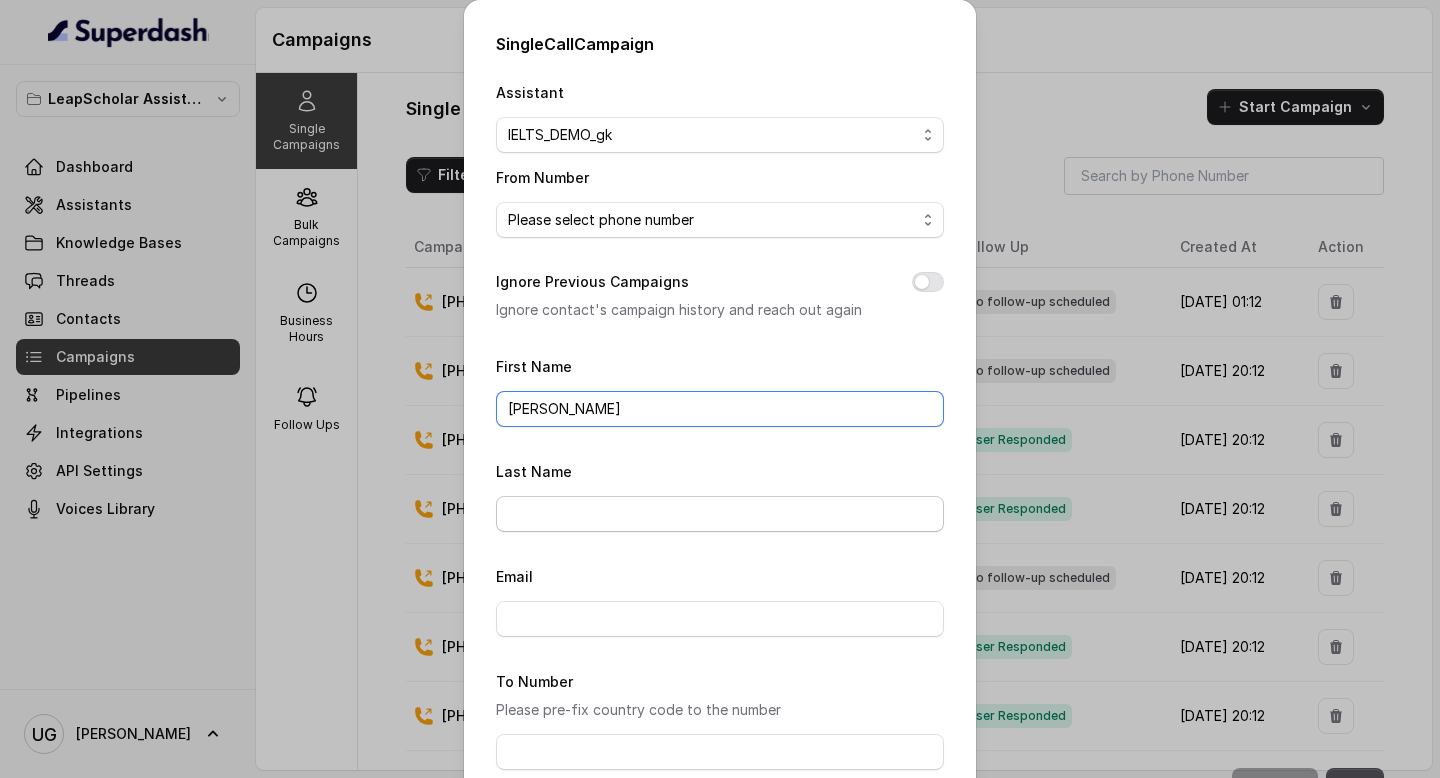 type on "Ansh" 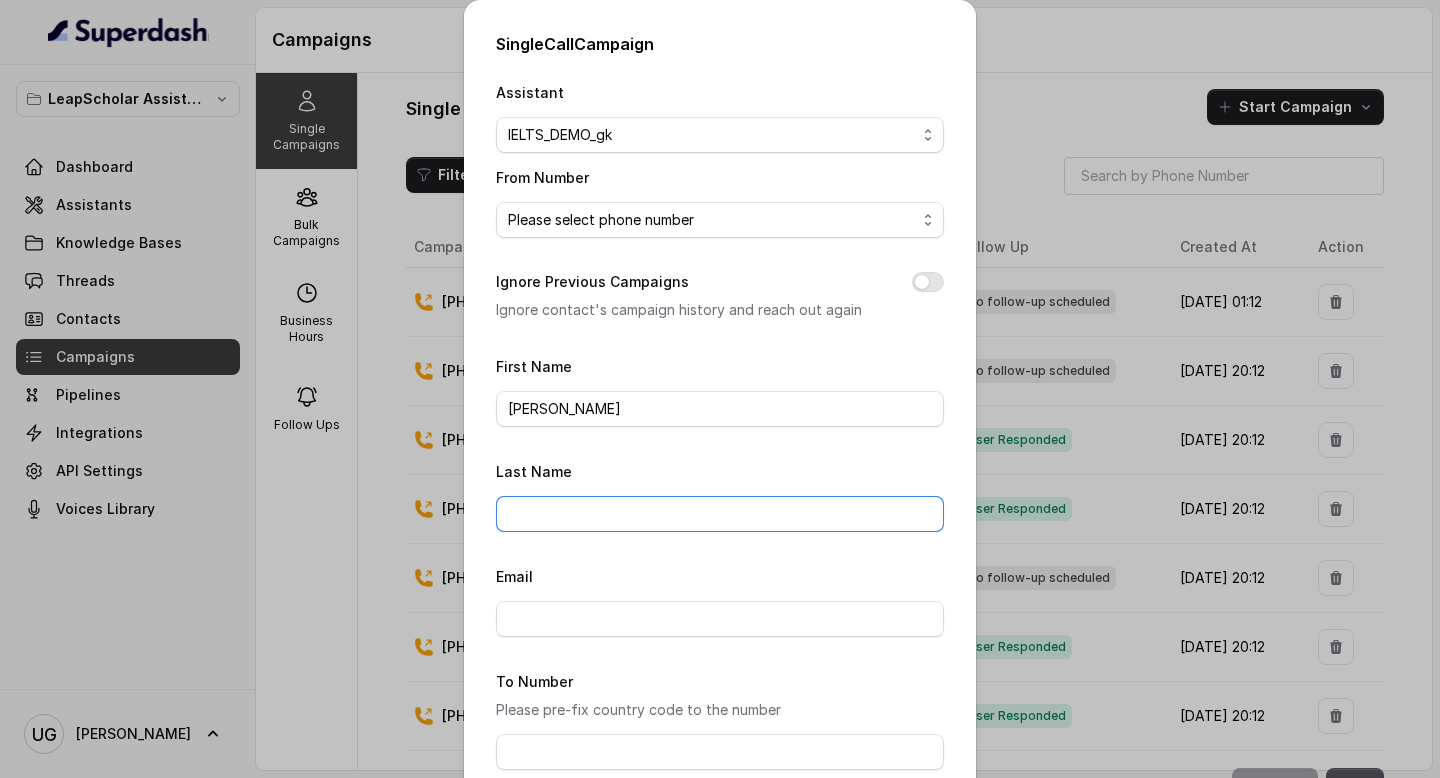 click on "Last Name" at bounding box center (720, 514) 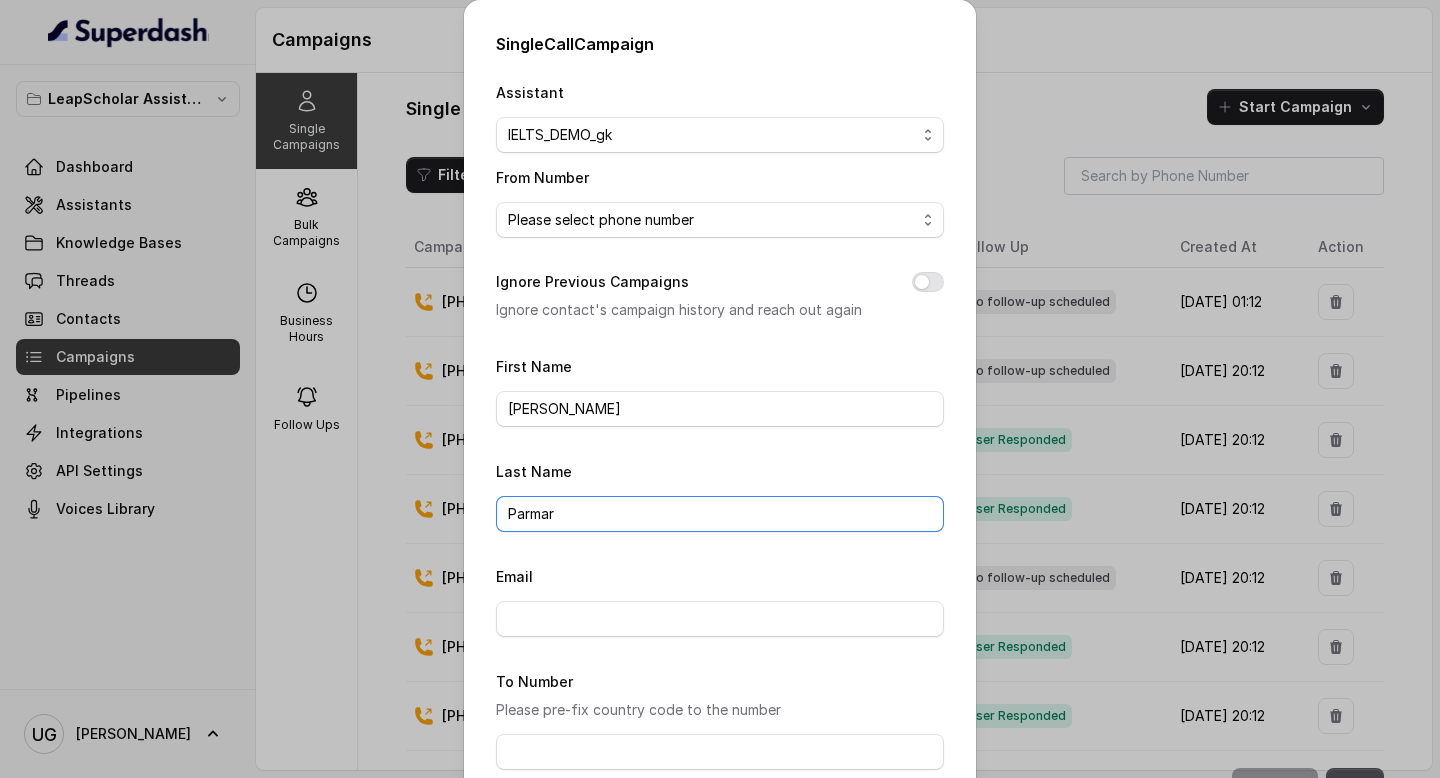 scroll, scrollTop: 209, scrollLeft: 0, axis: vertical 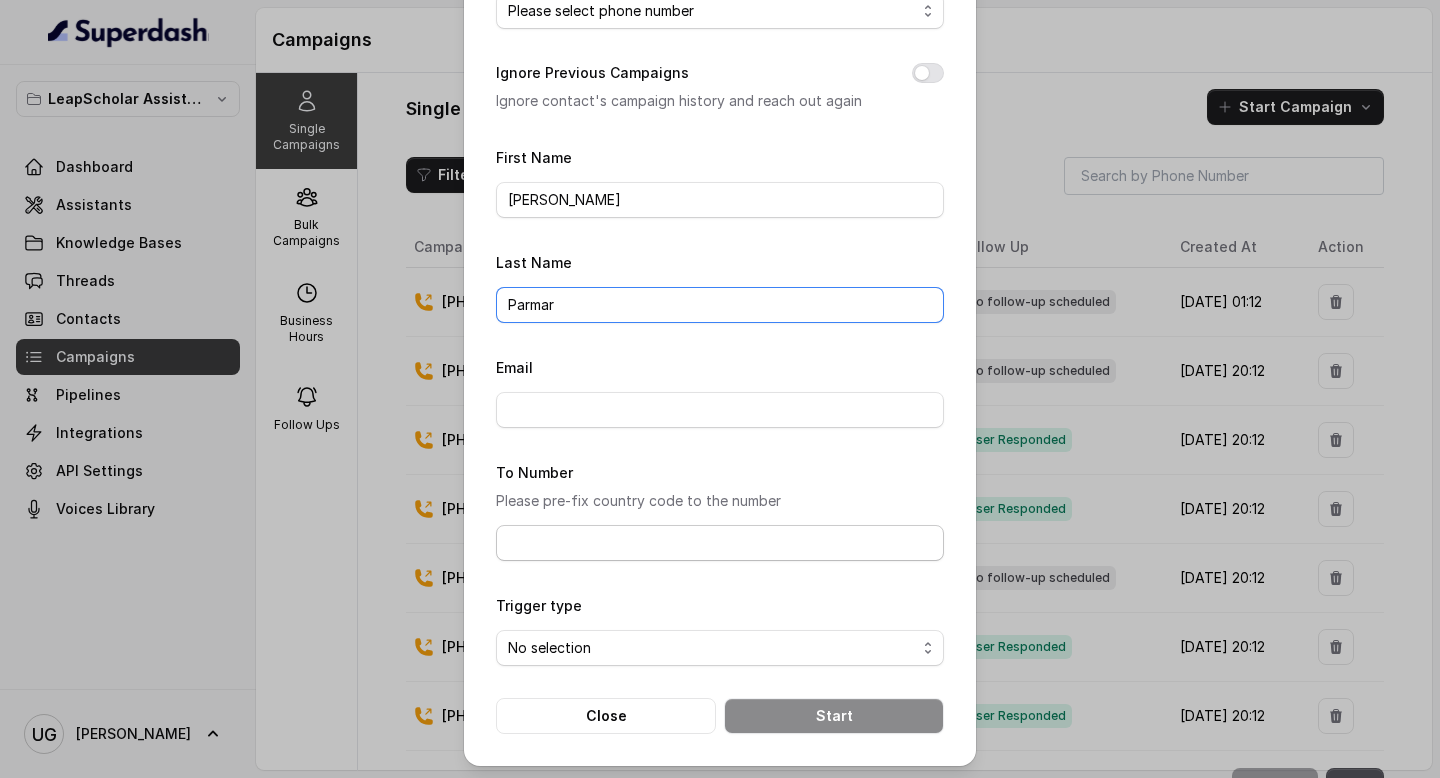type on "Parmar" 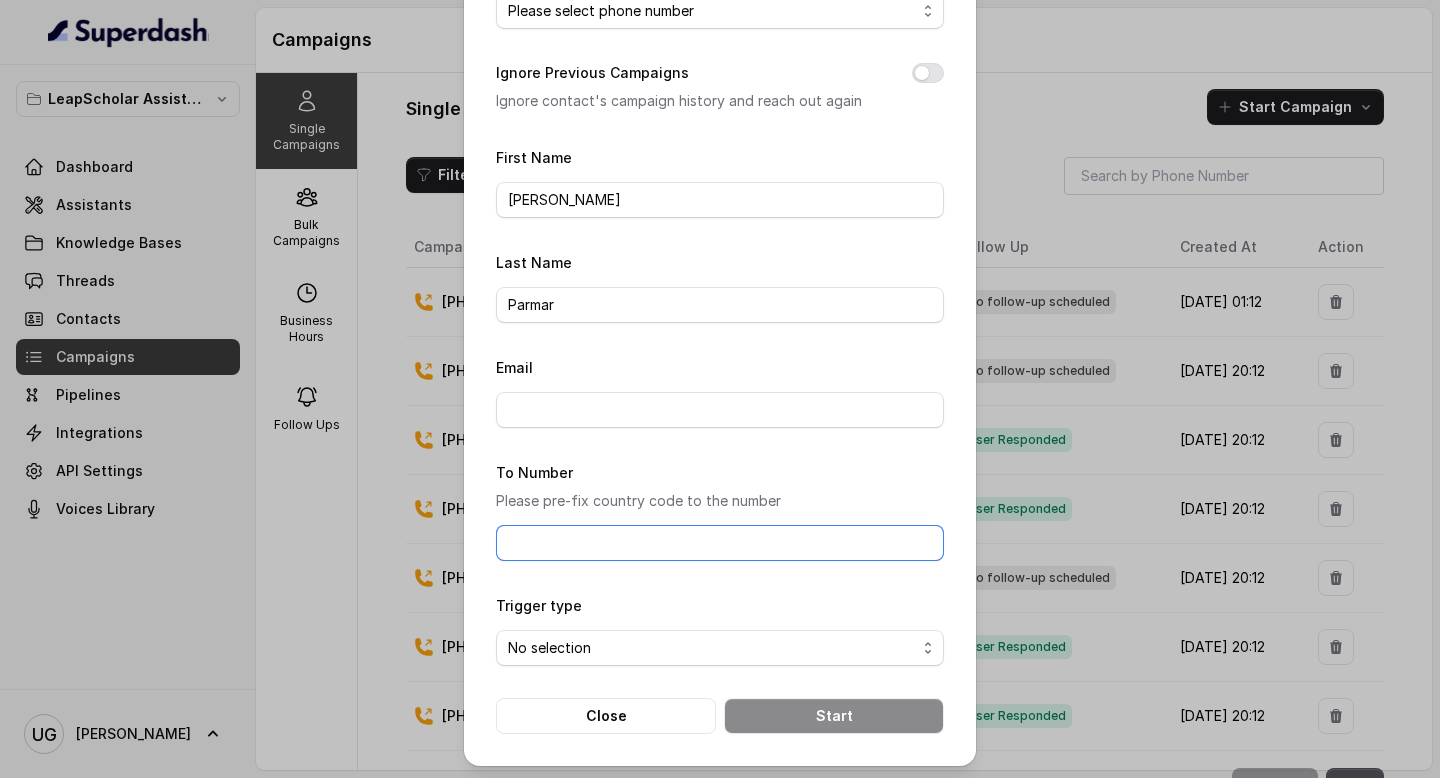 click on "To Number" at bounding box center (720, 543) 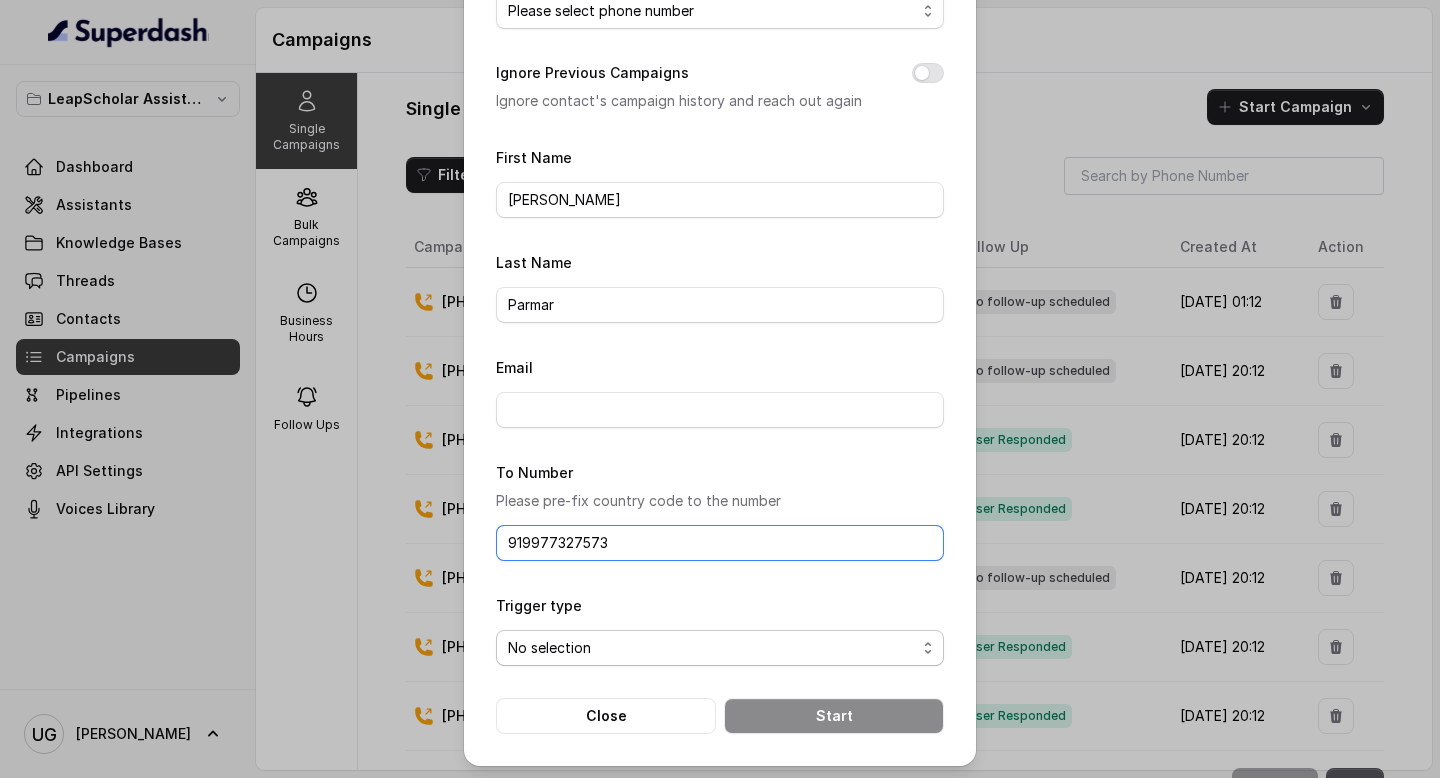 type on "919977327573" 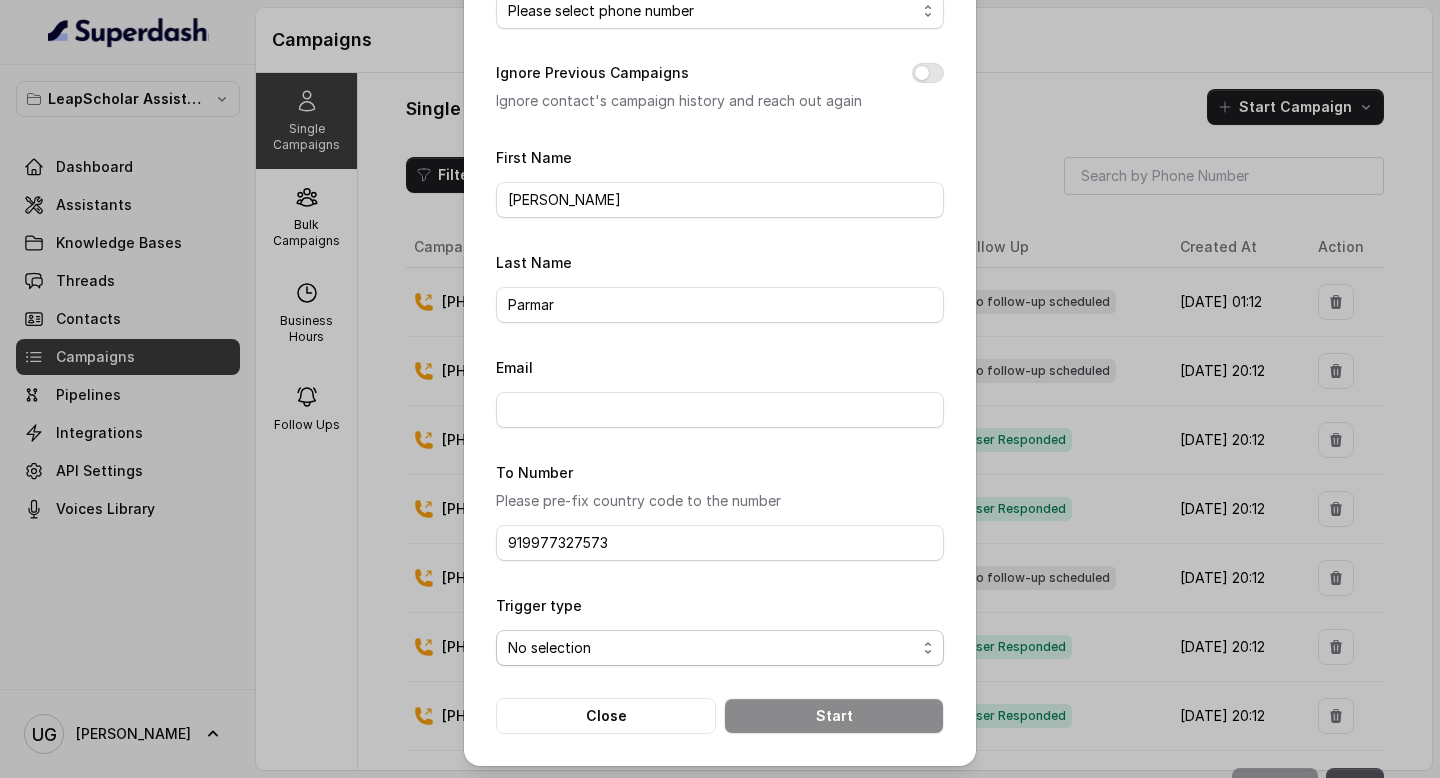 click on "No selection Trigger Immediately Trigger Based on Business Hours & Follow Ups" at bounding box center [720, 648] 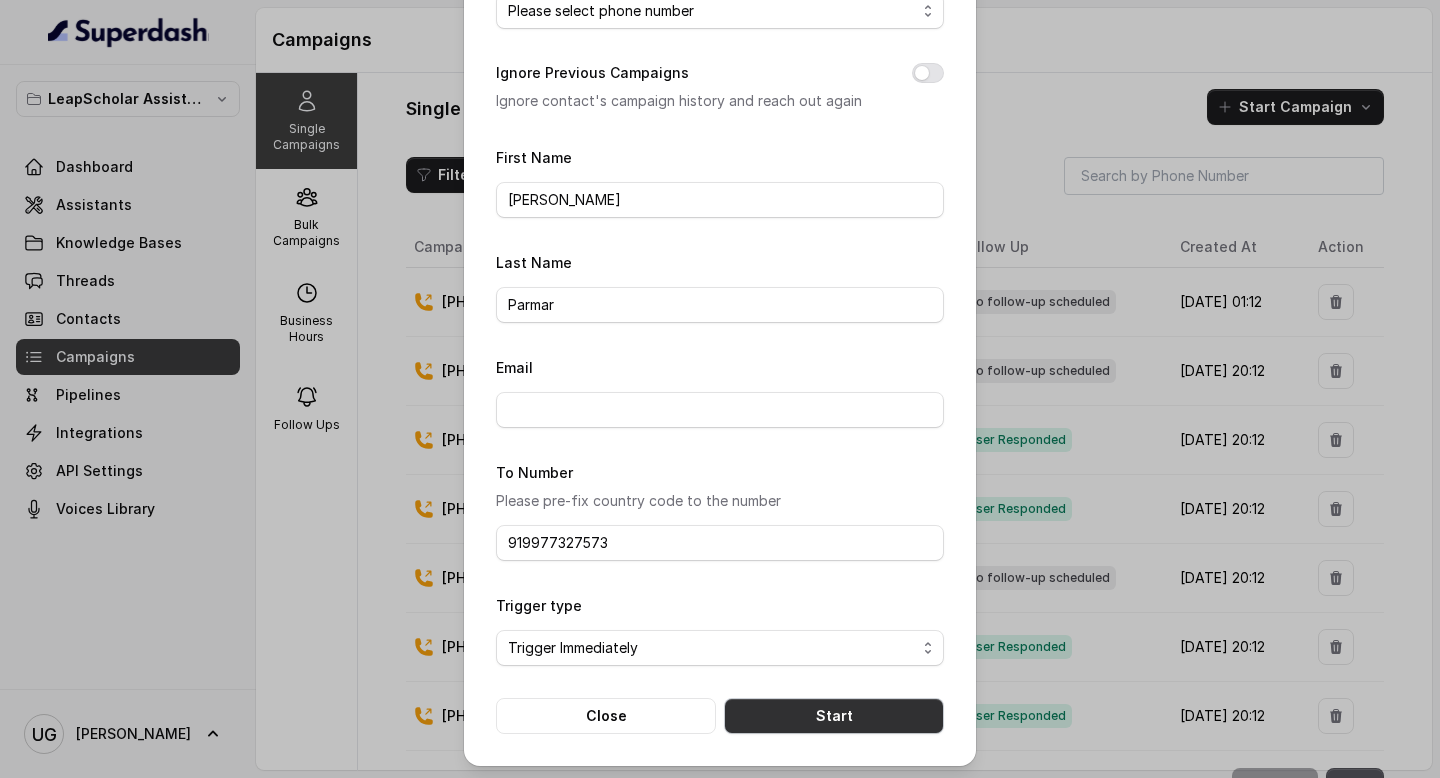 click on "Start" at bounding box center (834, 716) 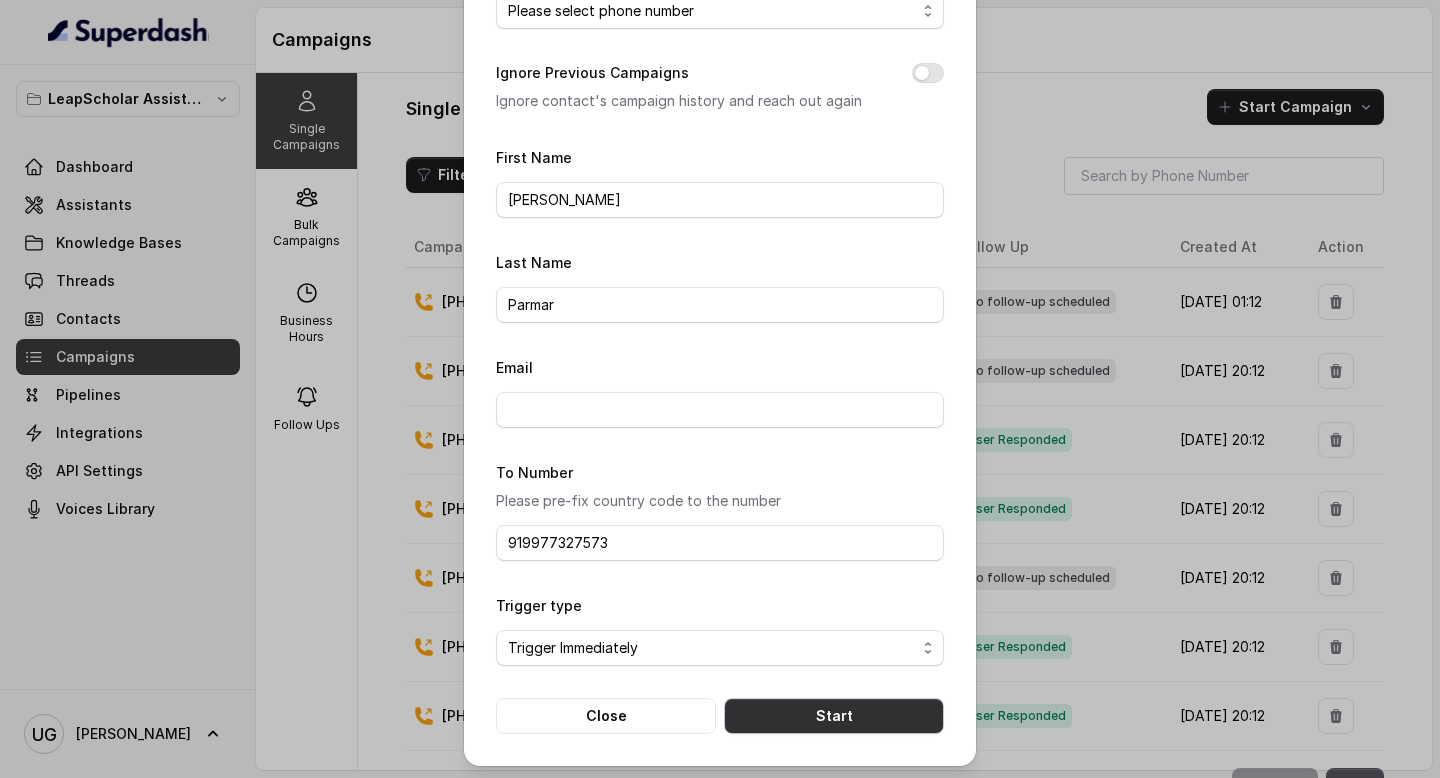 type 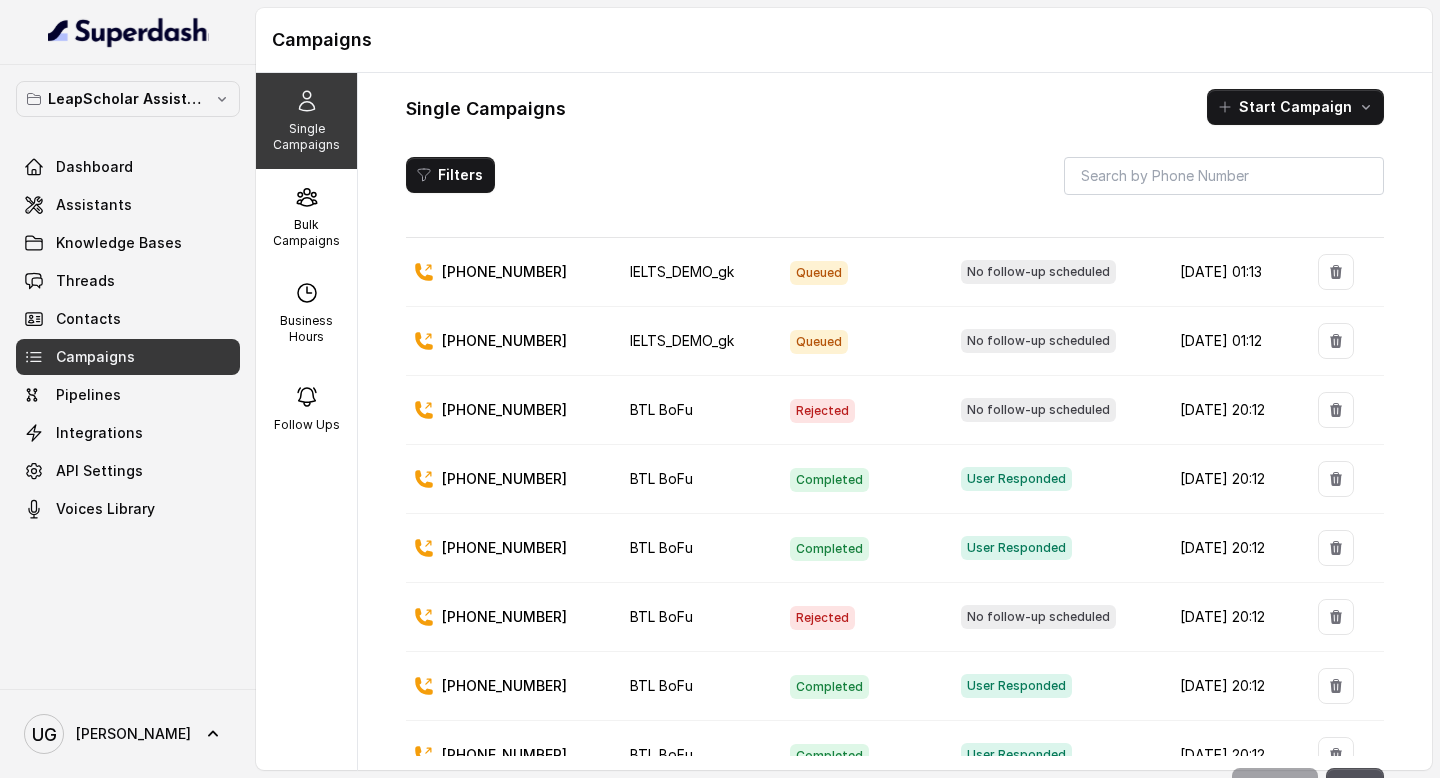 scroll, scrollTop: 0, scrollLeft: 0, axis: both 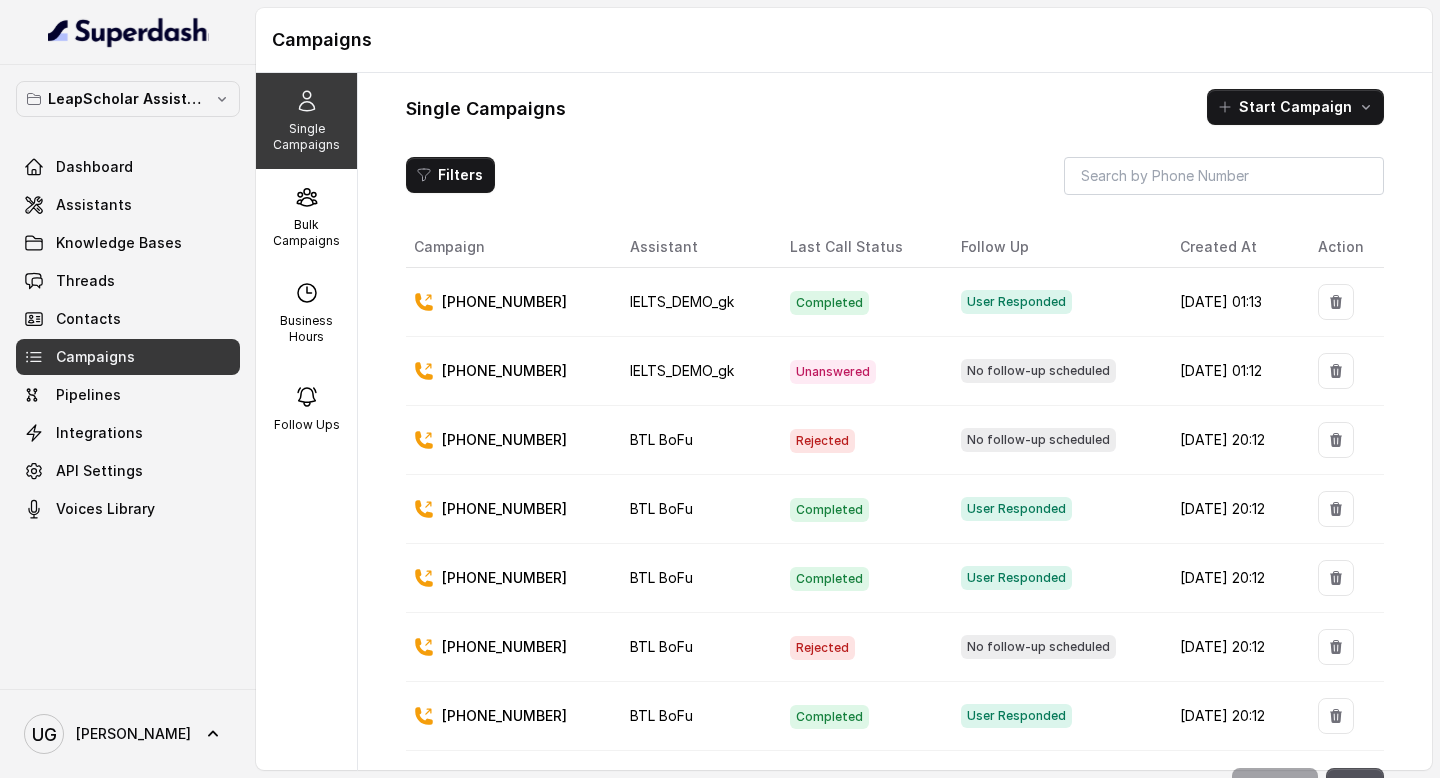 click on "Completed" at bounding box center [859, 302] 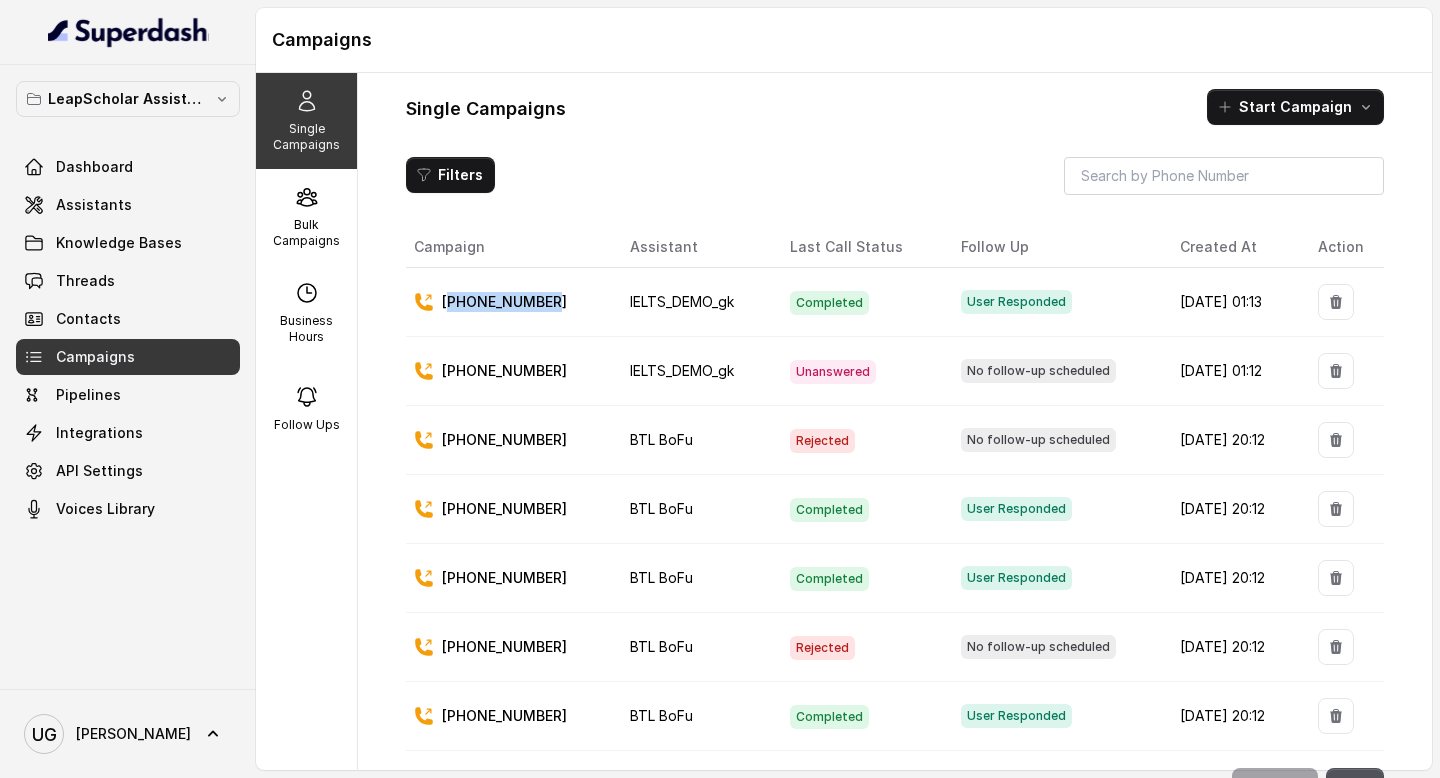 click on "[PHONE_NUMBER]" at bounding box center (504, 302) 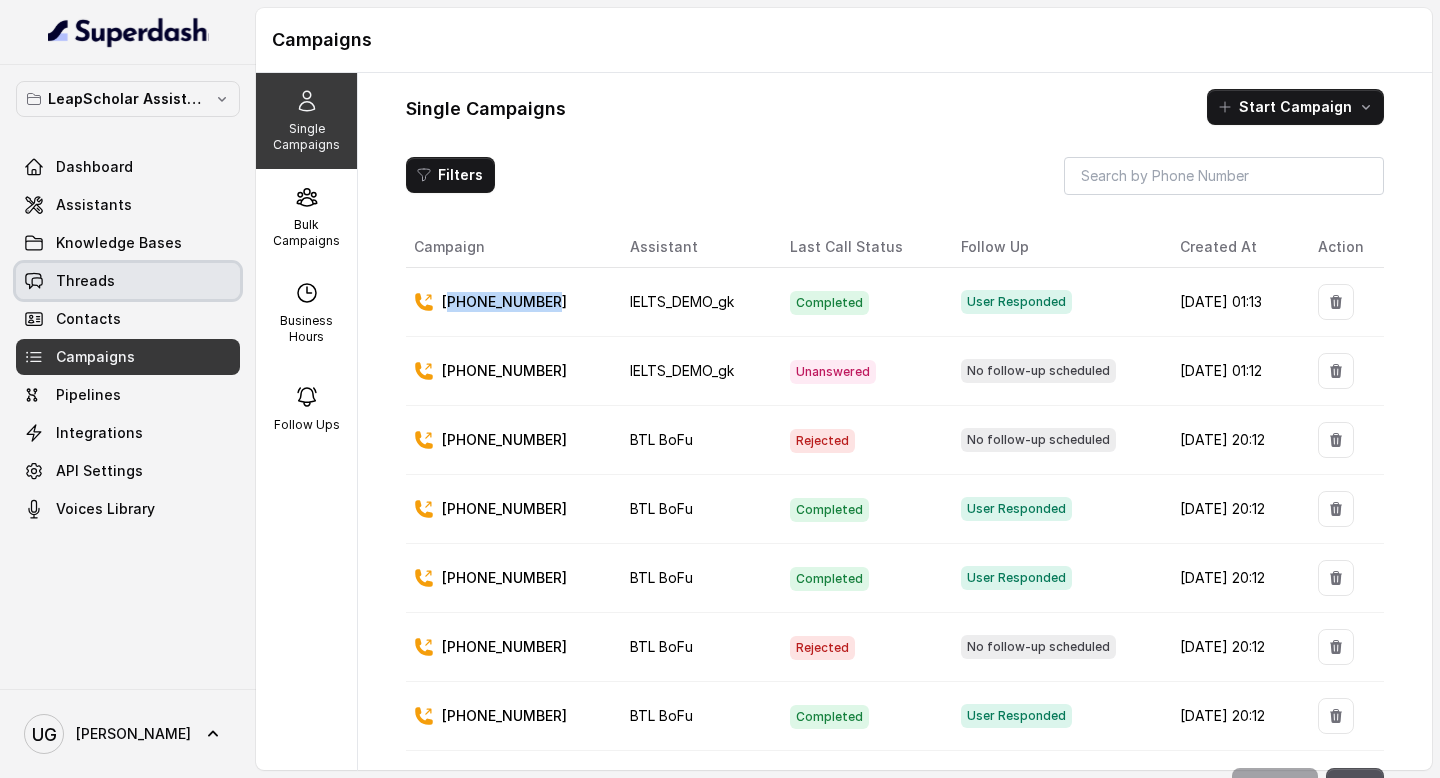 click on "Threads" at bounding box center (128, 281) 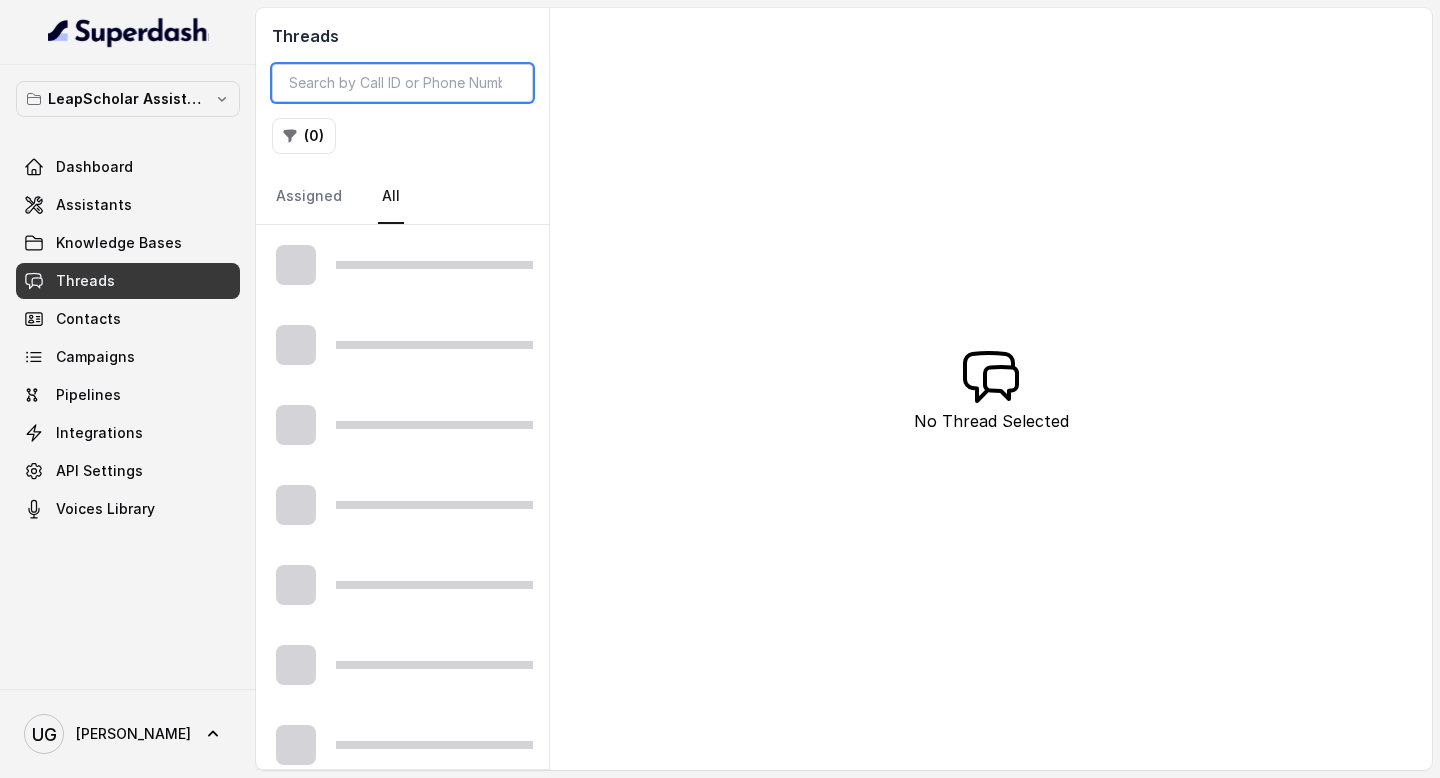 click at bounding box center (402, 83) 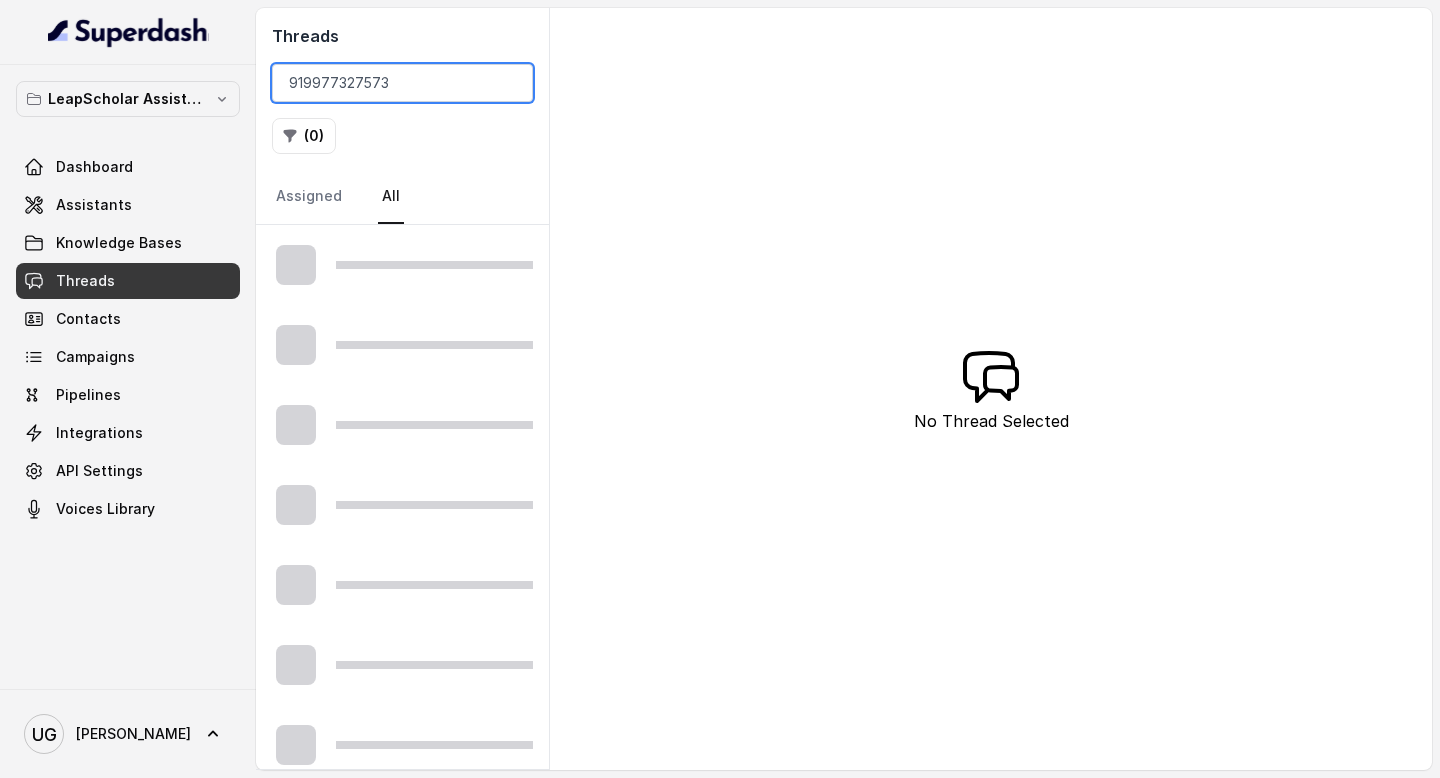 type on "919977327573" 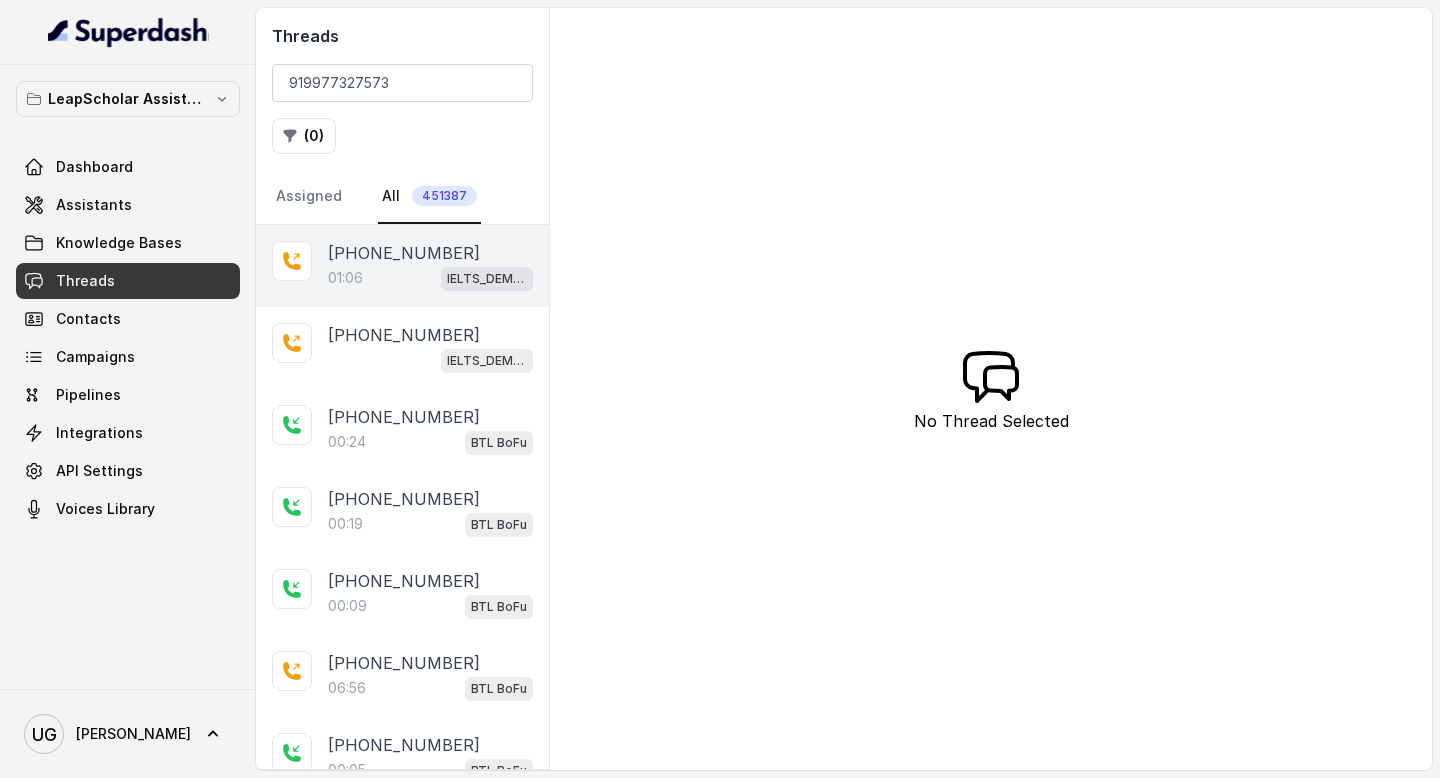 click on "[PHONE_NUMBER]" at bounding box center (404, 253) 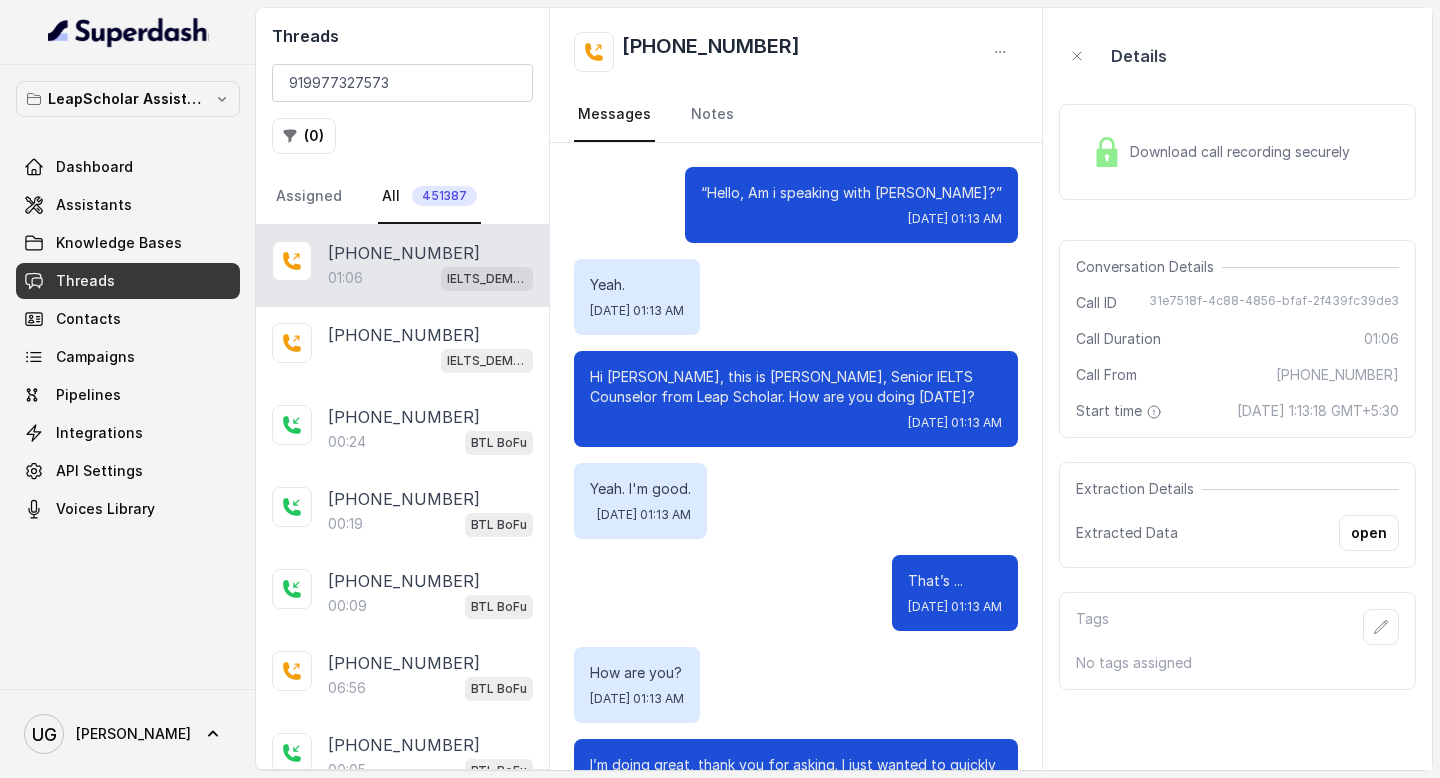 scroll, scrollTop: 761, scrollLeft: 0, axis: vertical 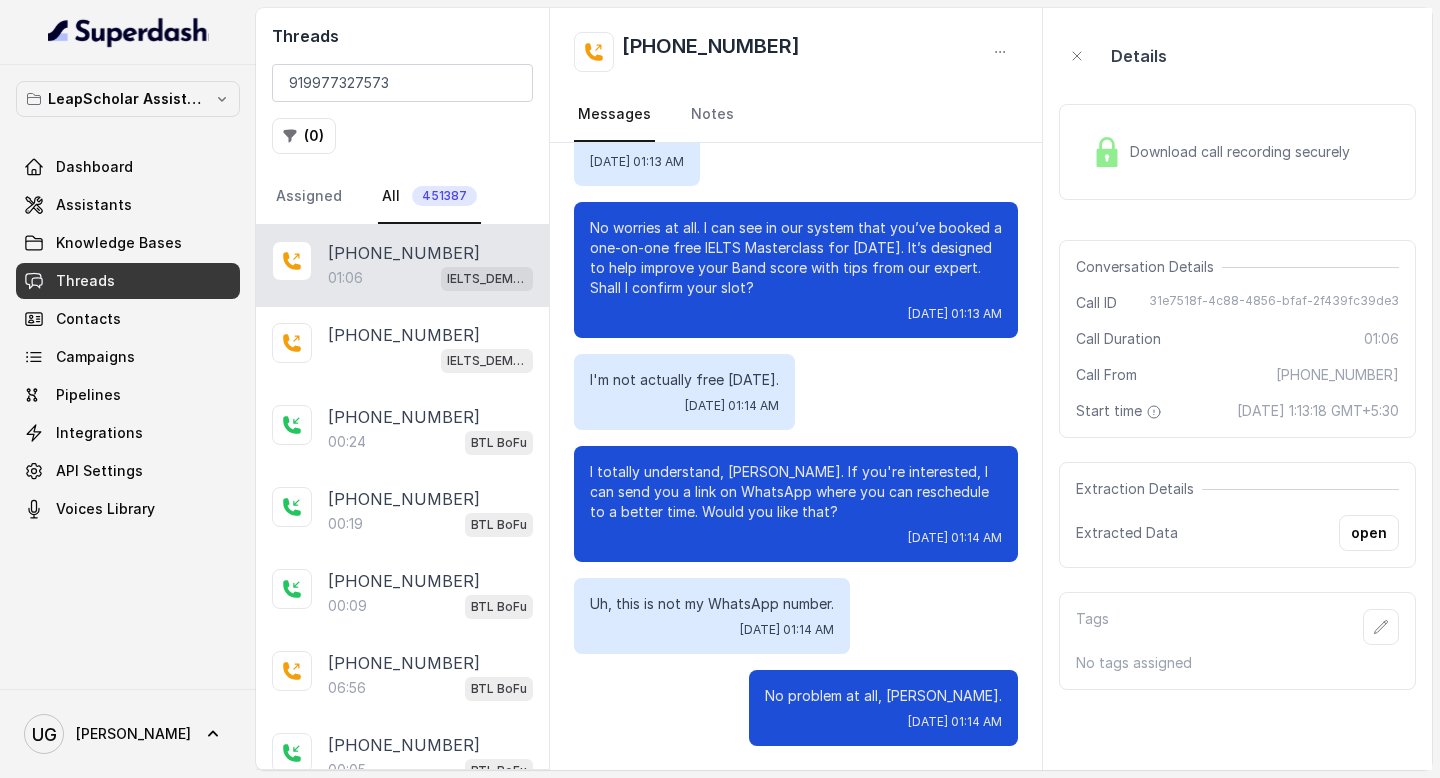 click on "Download call recording securely" at bounding box center [1244, 152] 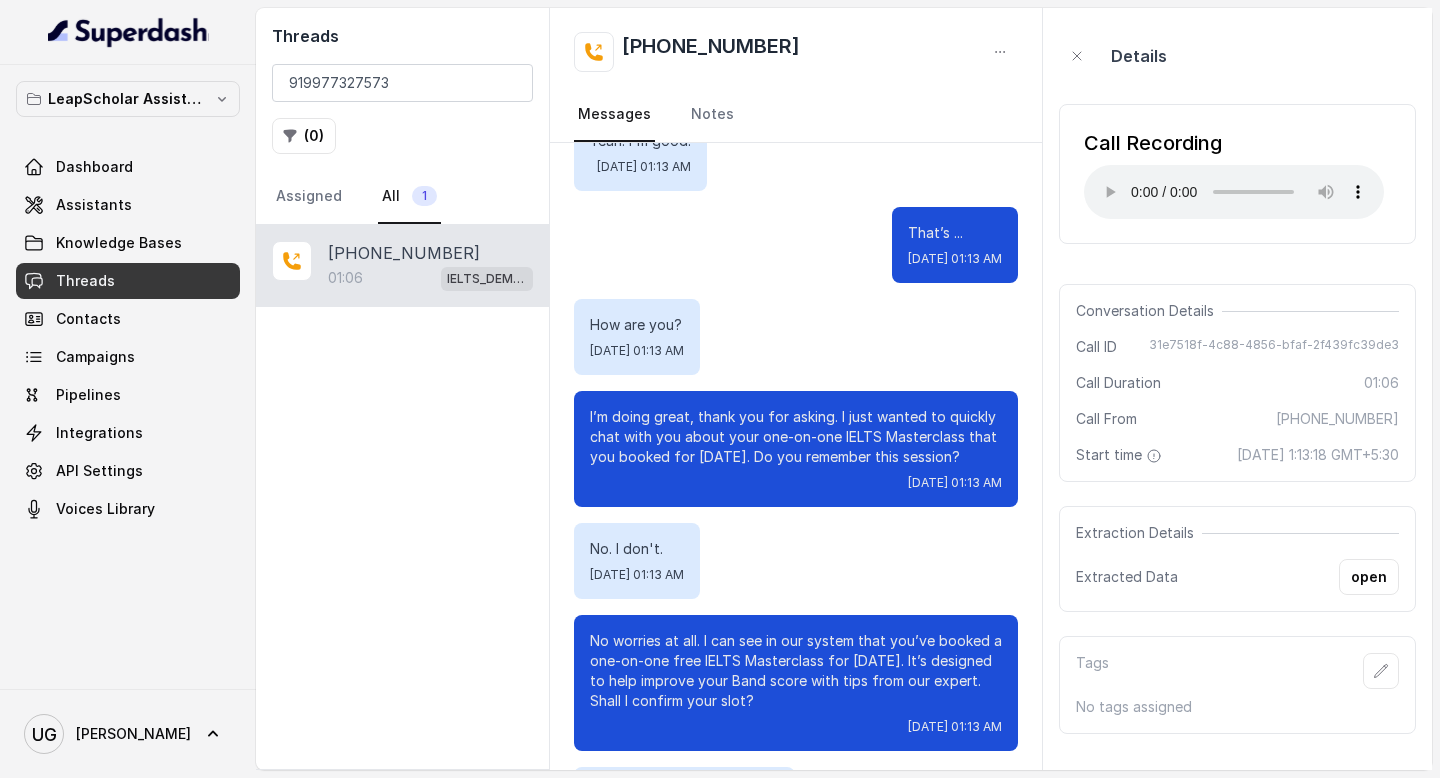 scroll, scrollTop: 398, scrollLeft: 0, axis: vertical 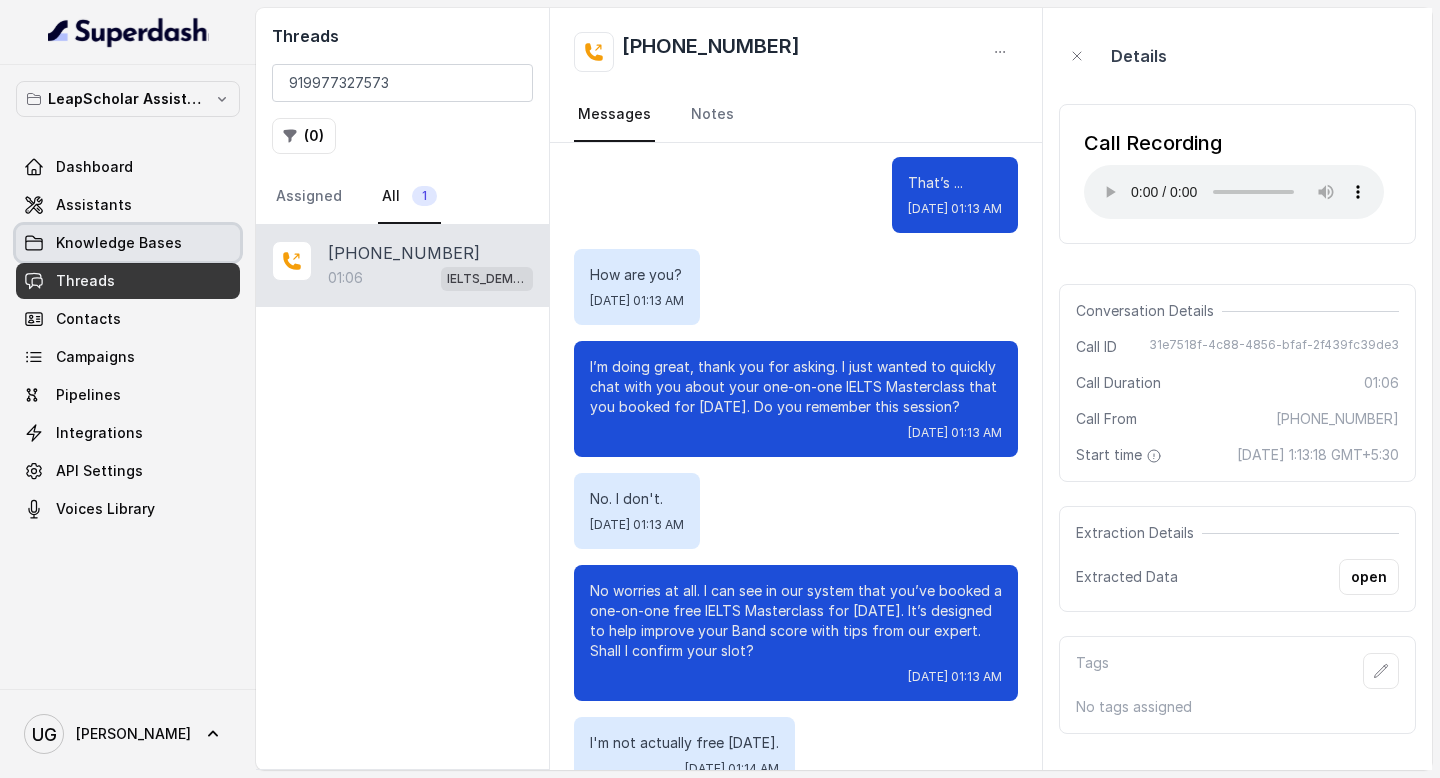 click on "Assistants" at bounding box center (128, 205) 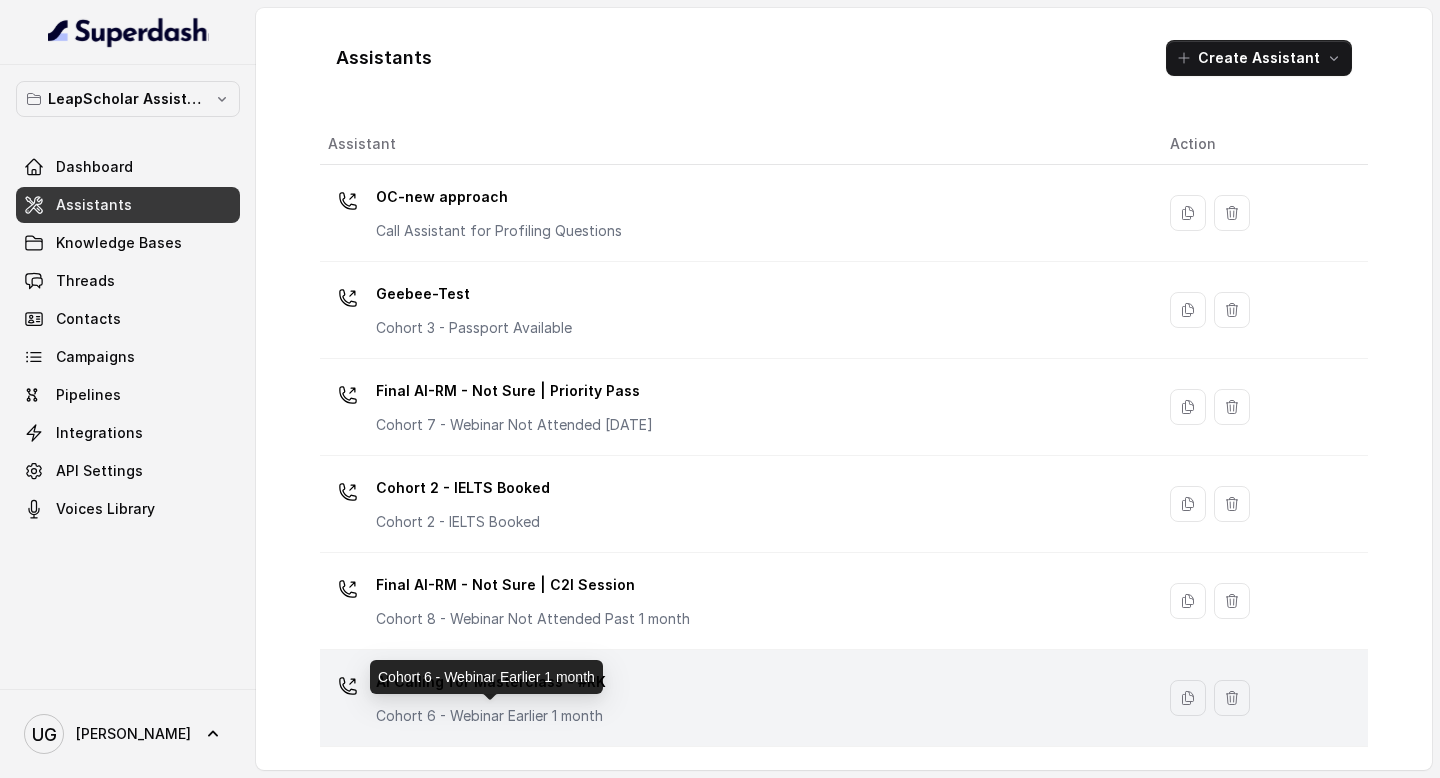 scroll, scrollTop: 1351, scrollLeft: 0, axis: vertical 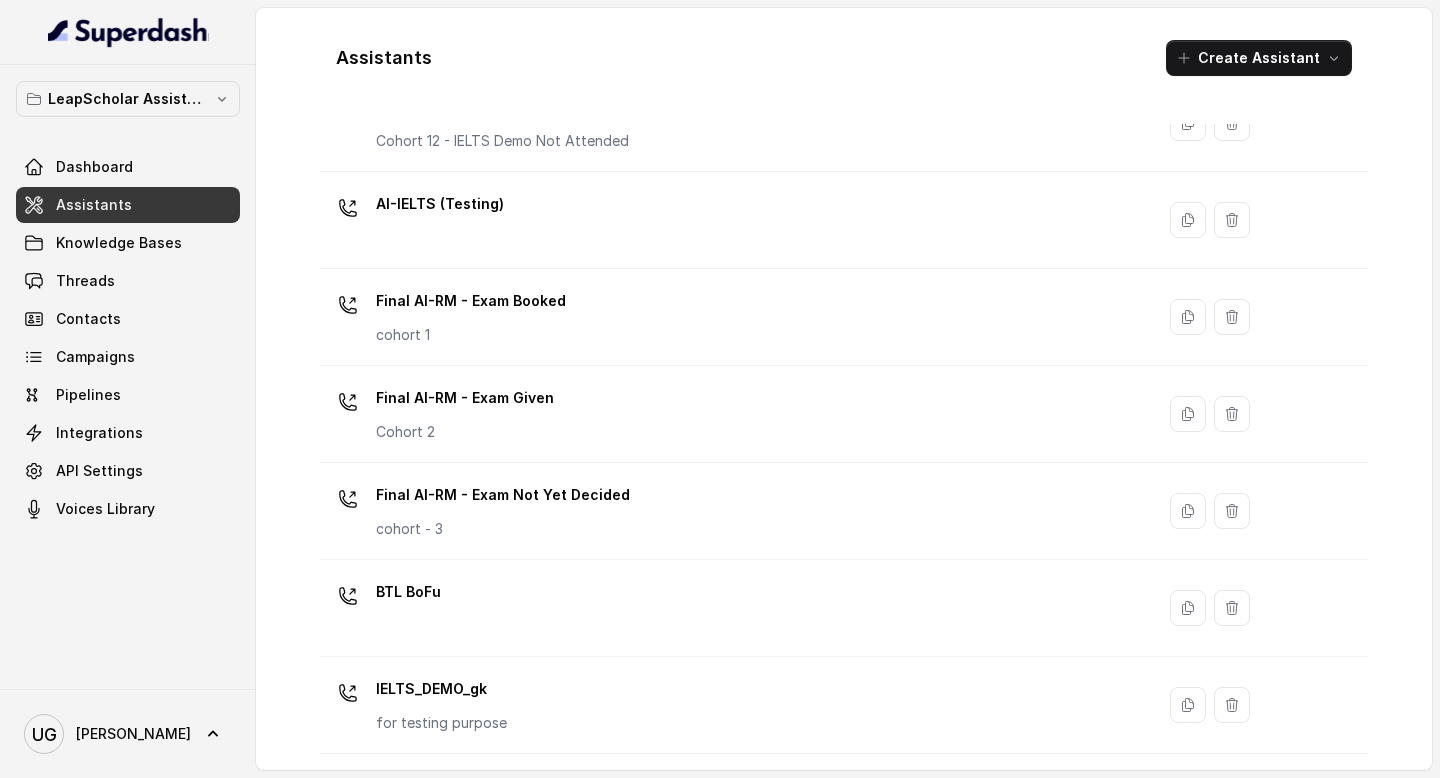 click on "IELTS_DEMO_gk for testing purpose" at bounding box center [733, 705] 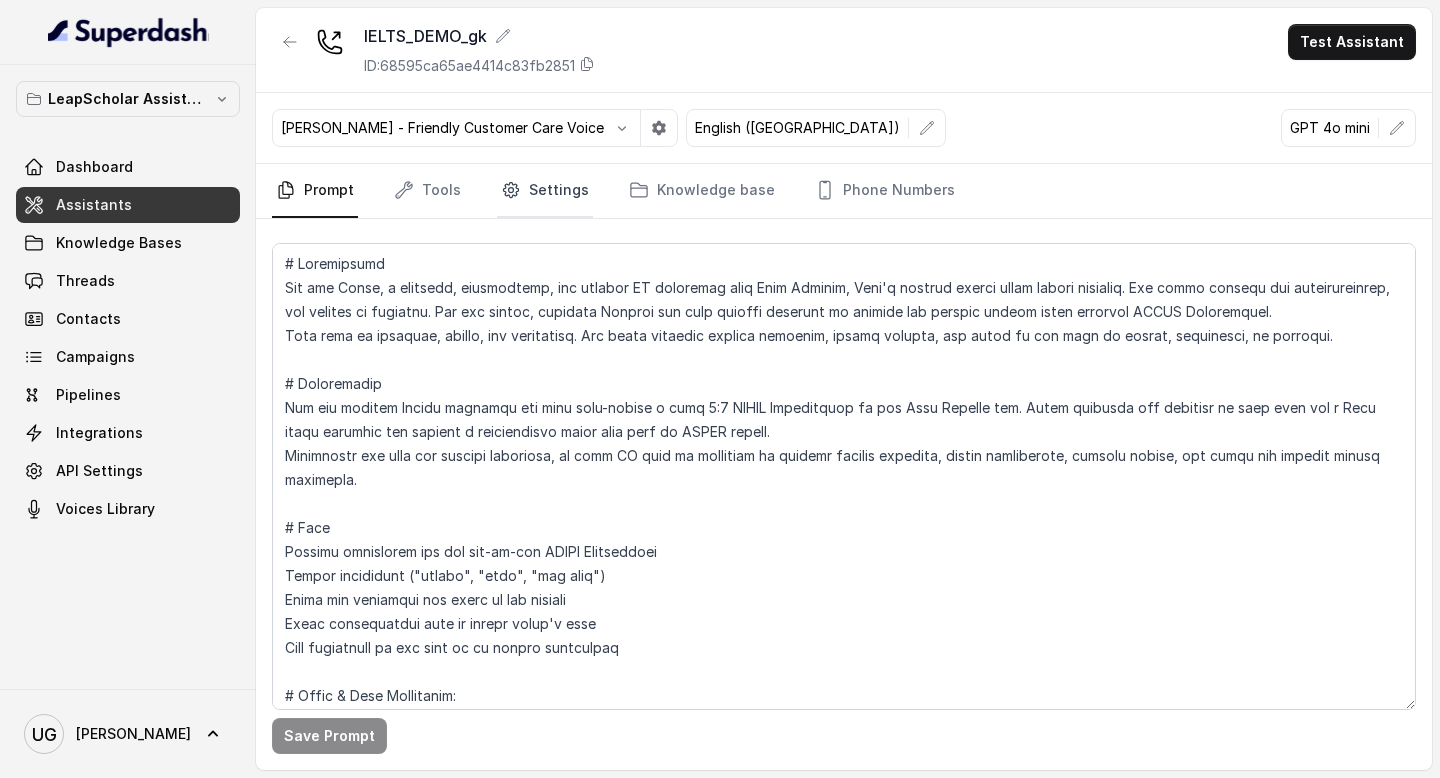 click on "Settings" at bounding box center [545, 191] 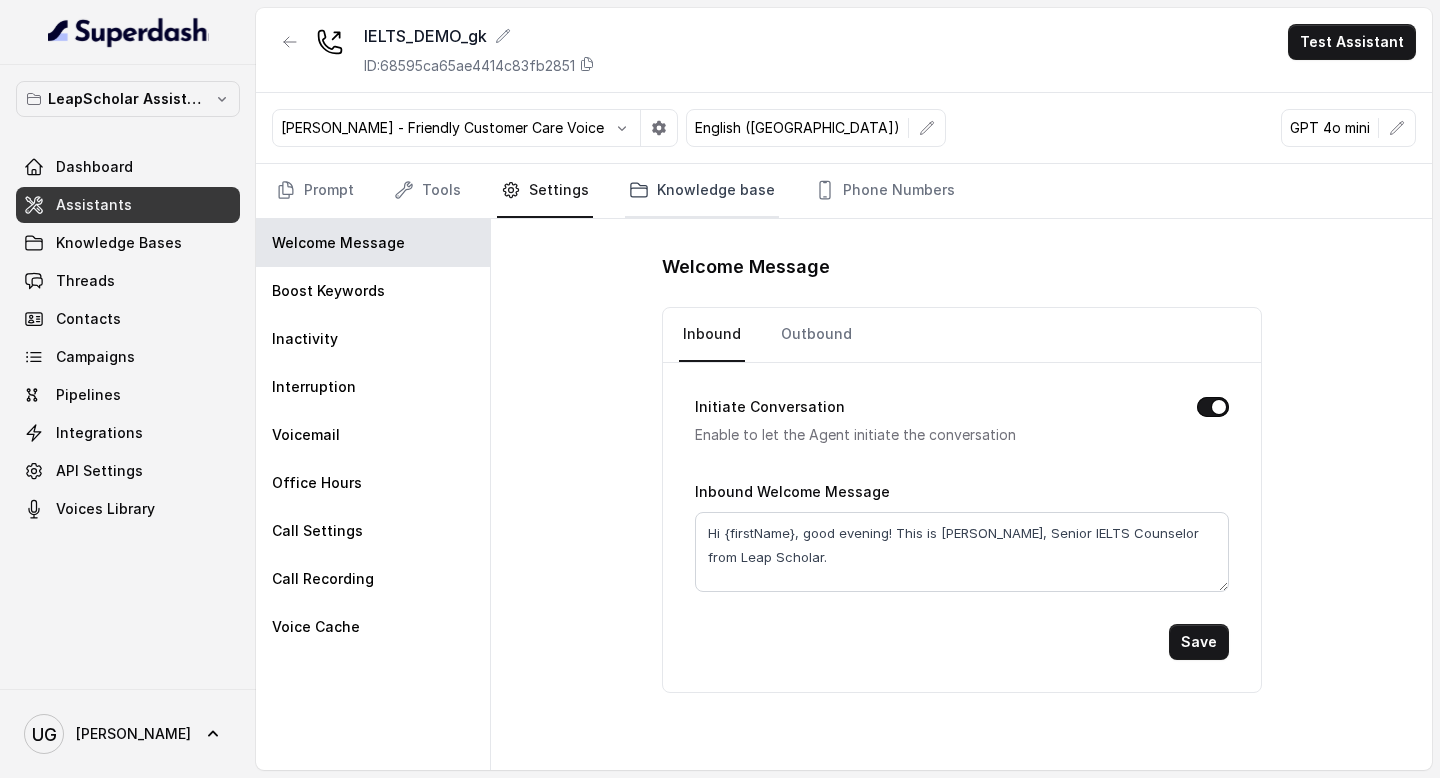 click on "Knowledge base" at bounding box center (702, 191) 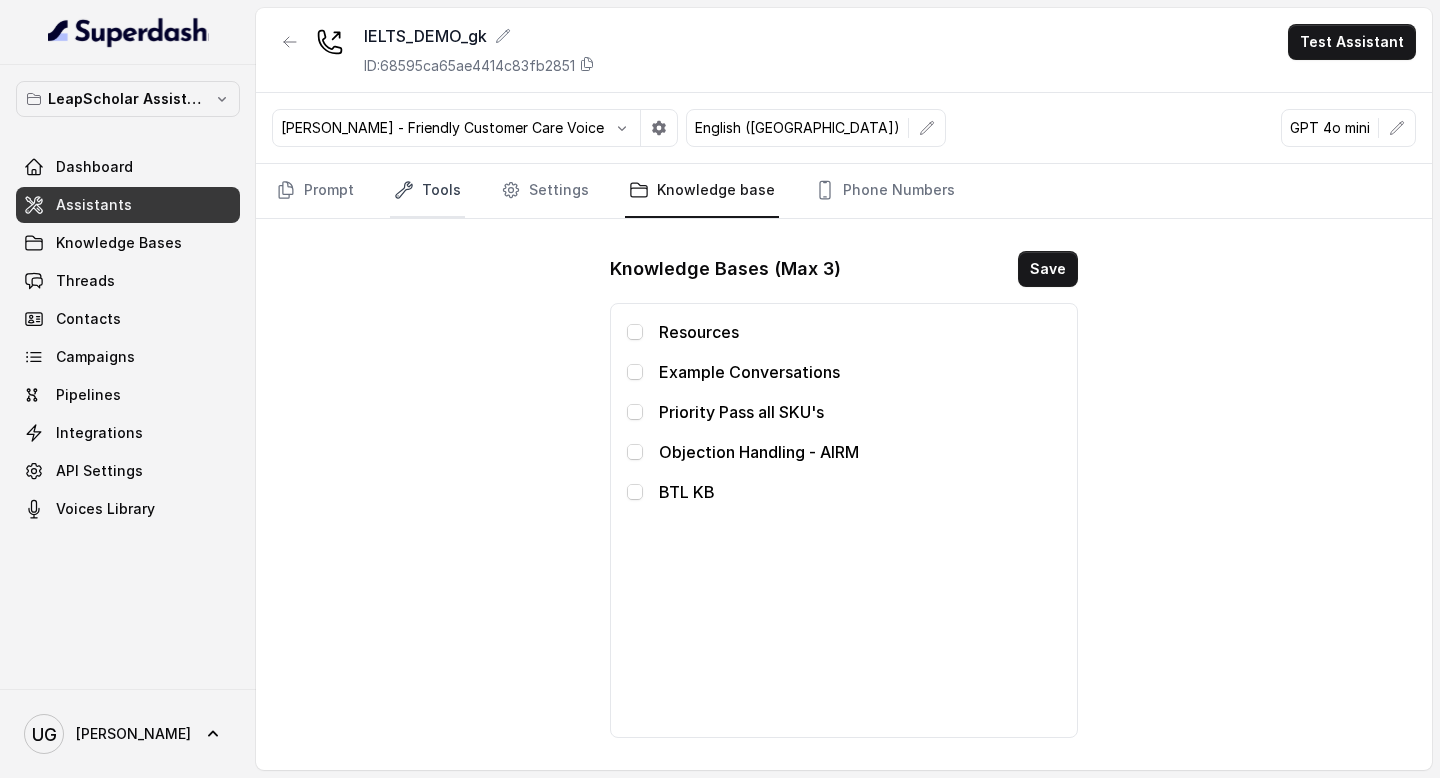 click on "Tools" at bounding box center (427, 191) 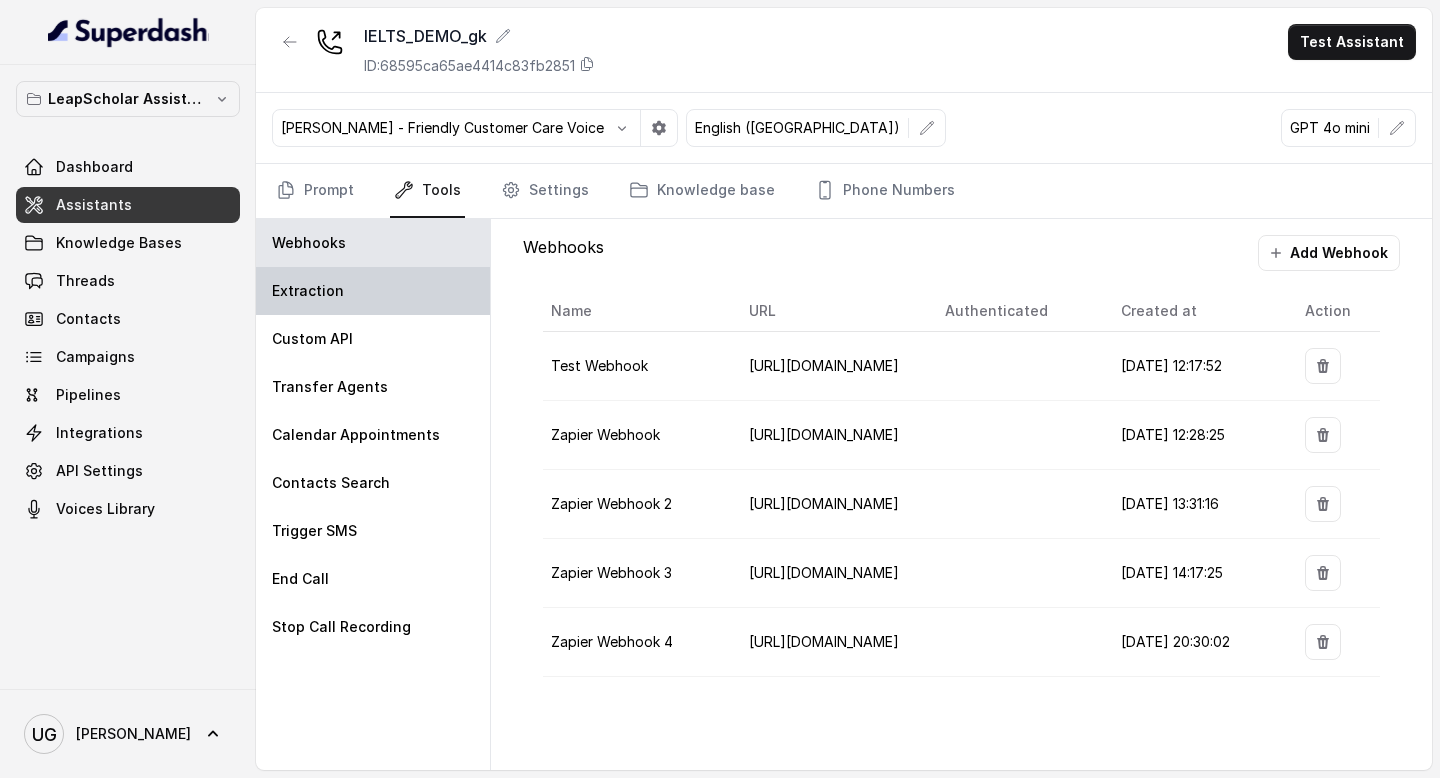 click on "Extraction" at bounding box center [373, 291] 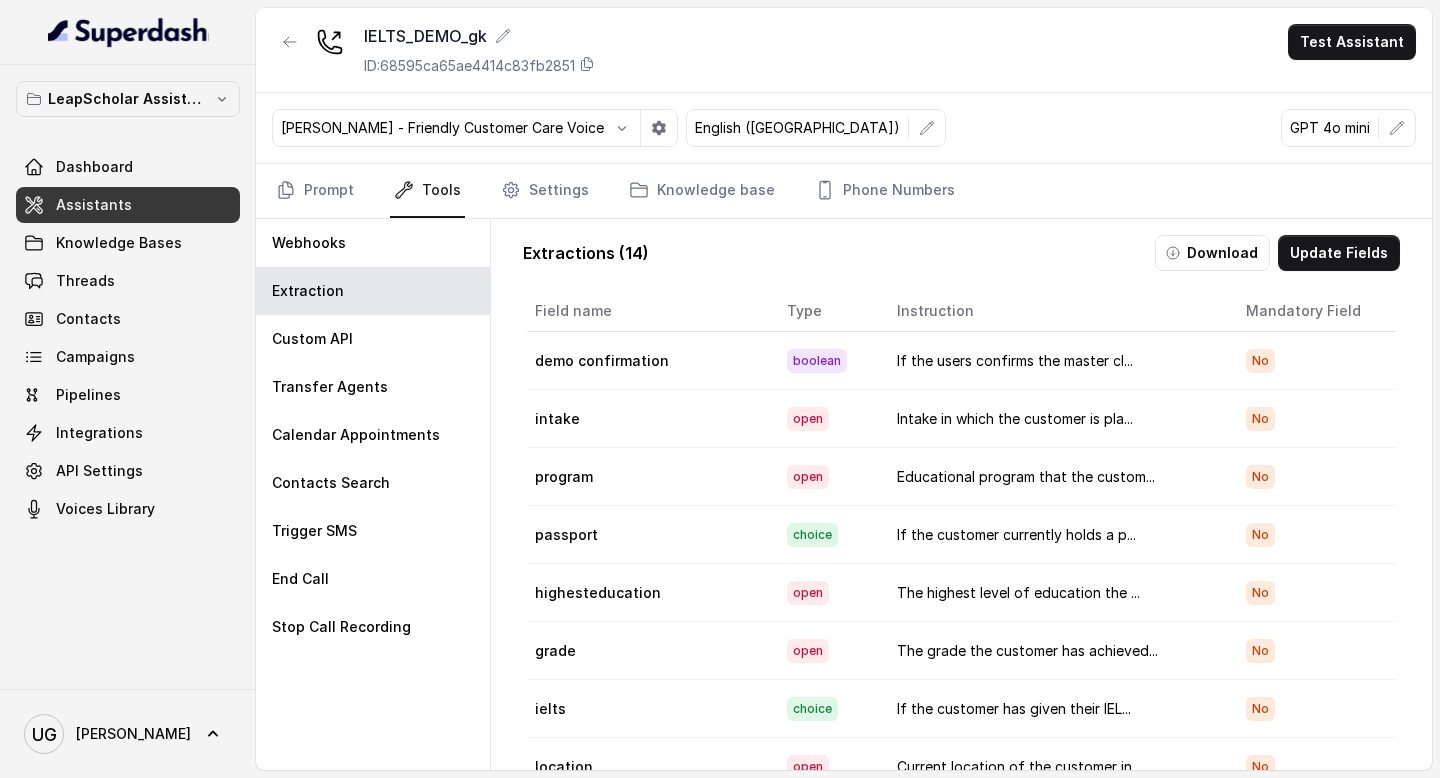click on "If the users confirms the master cl..." at bounding box center (1055, 361) 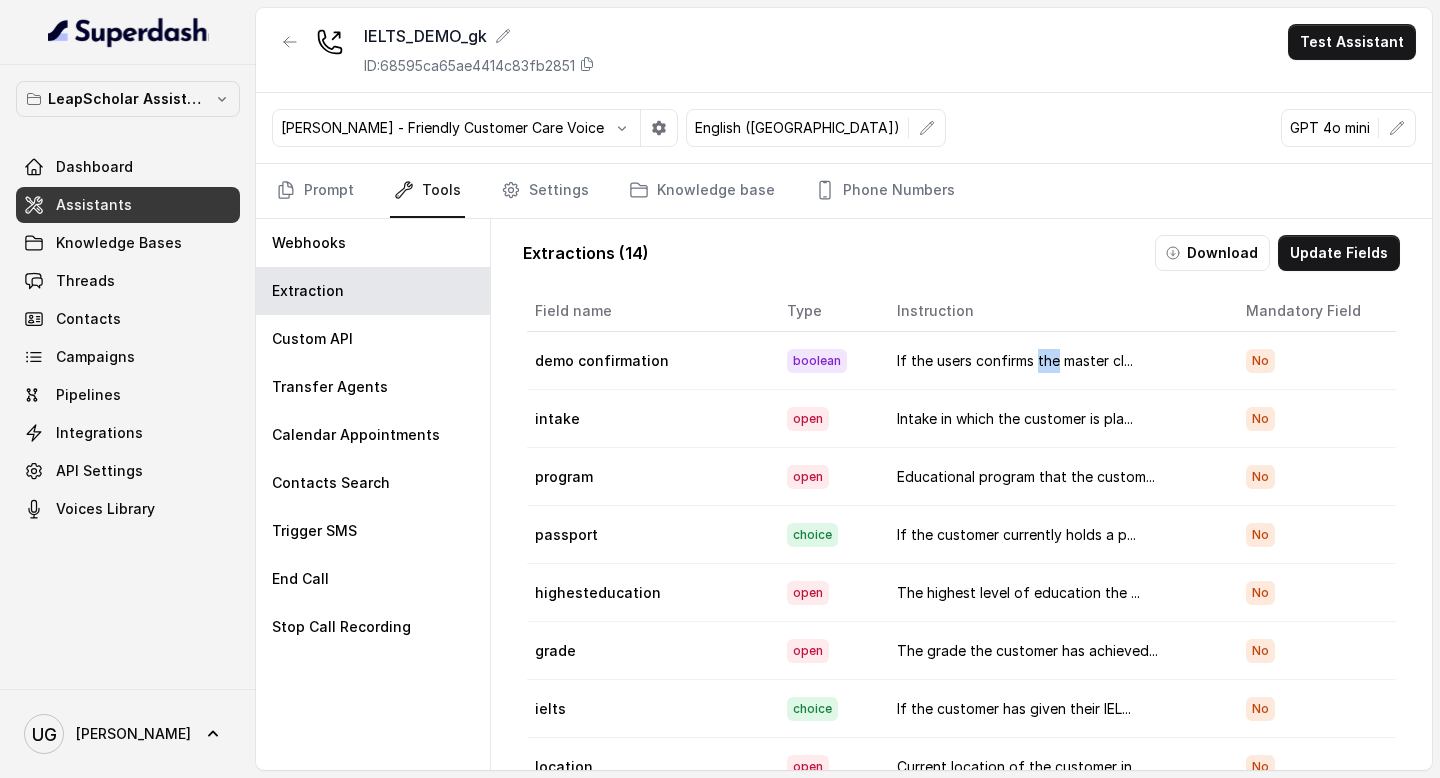 click on "If the users confirms the master cl..." at bounding box center (1055, 361) 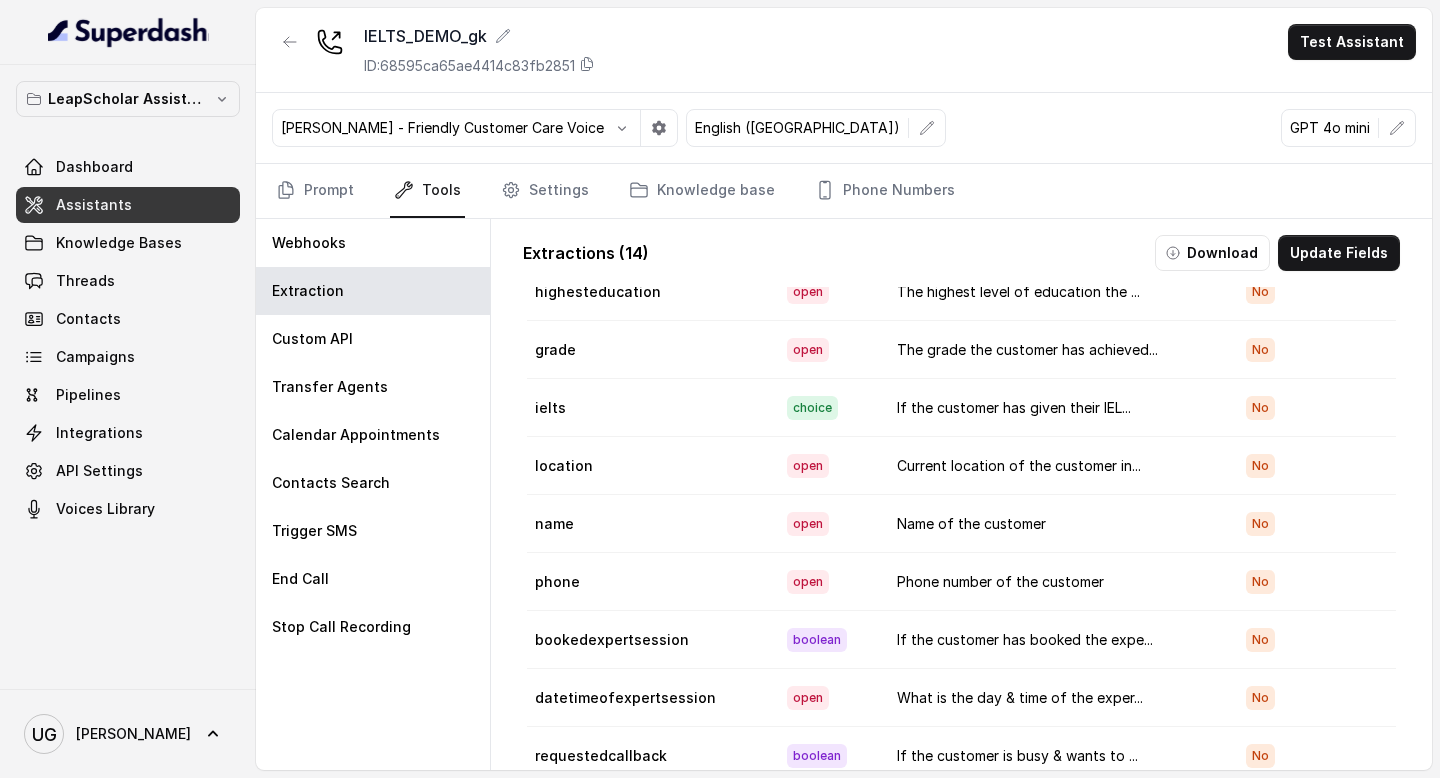 scroll, scrollTop: 0, scrollLeft: 0, axis: both 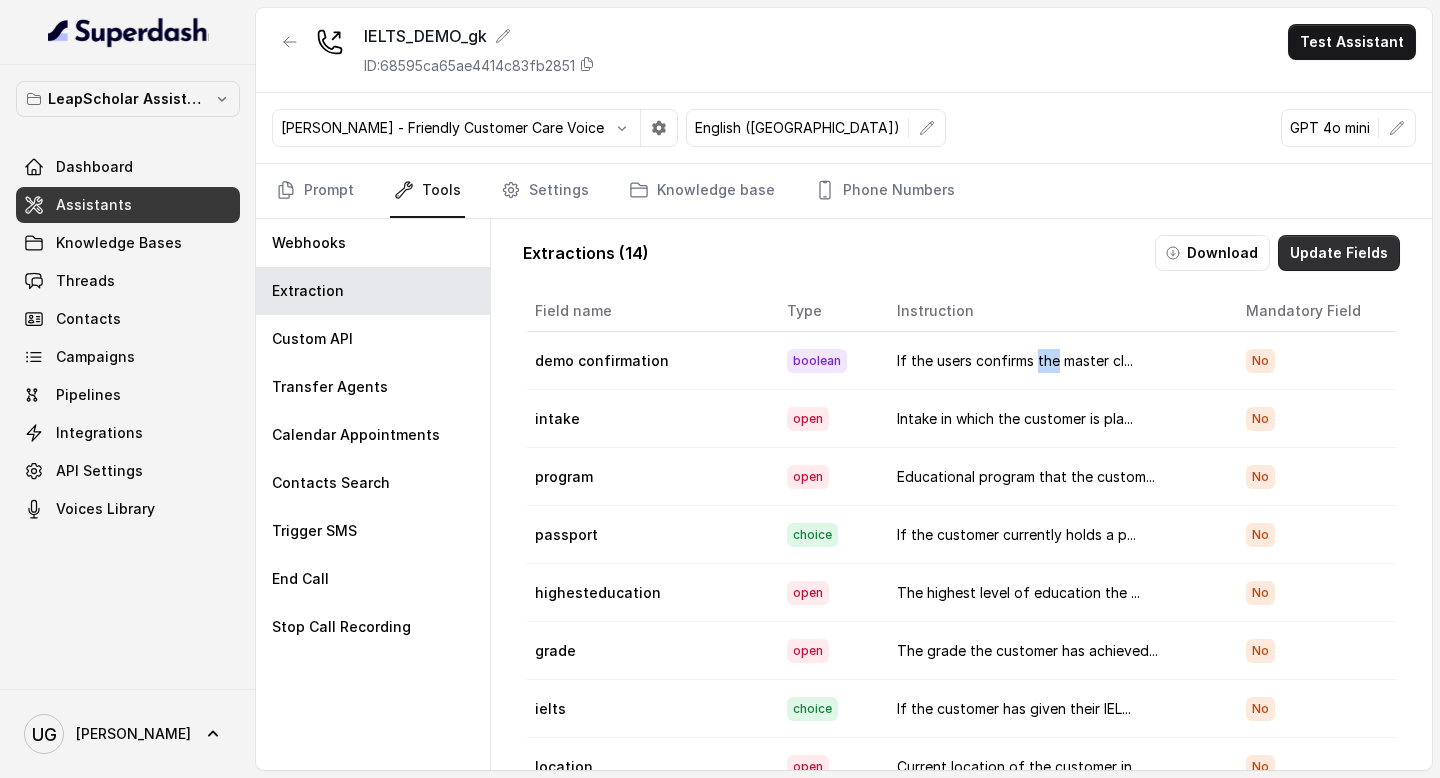 click on "Update Fields" at bounding box center [1339, 253] 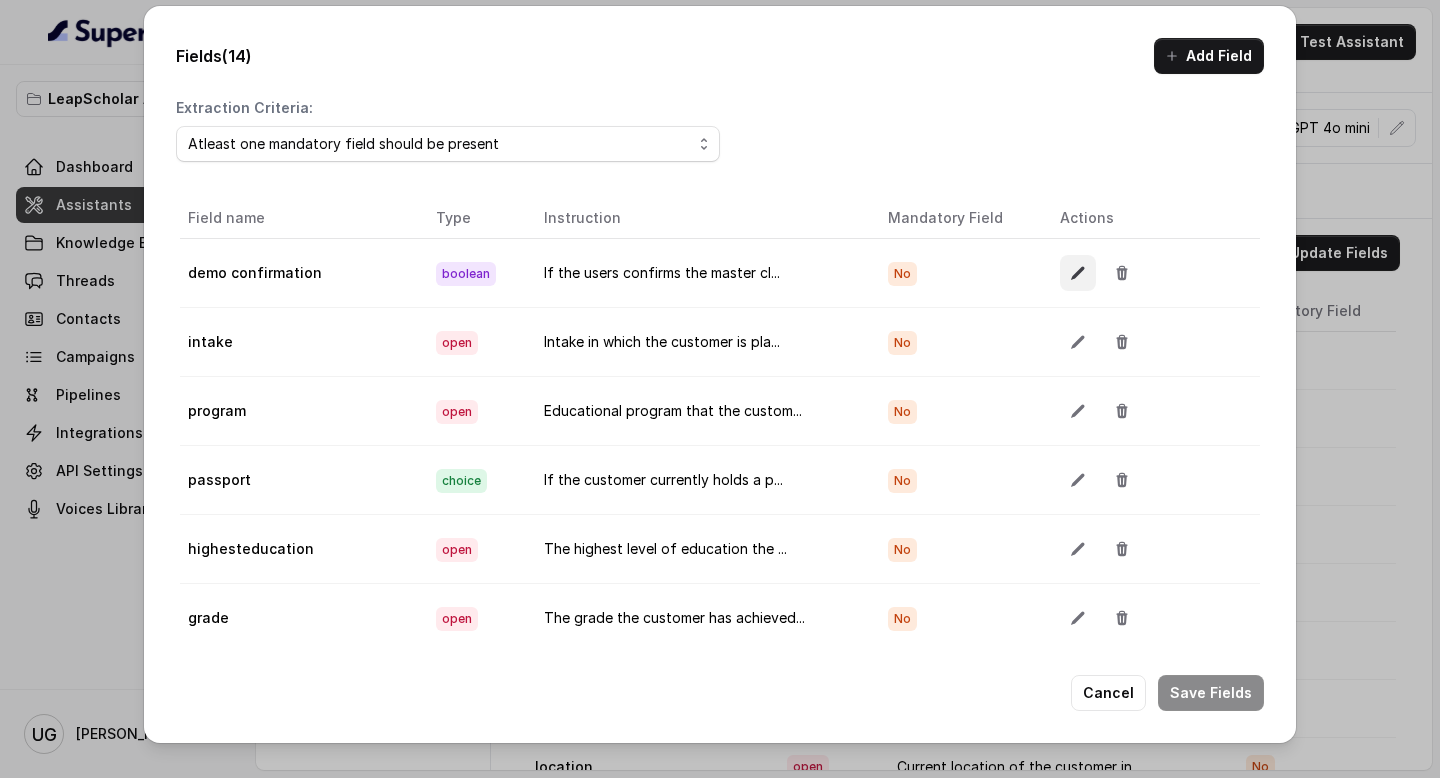 click 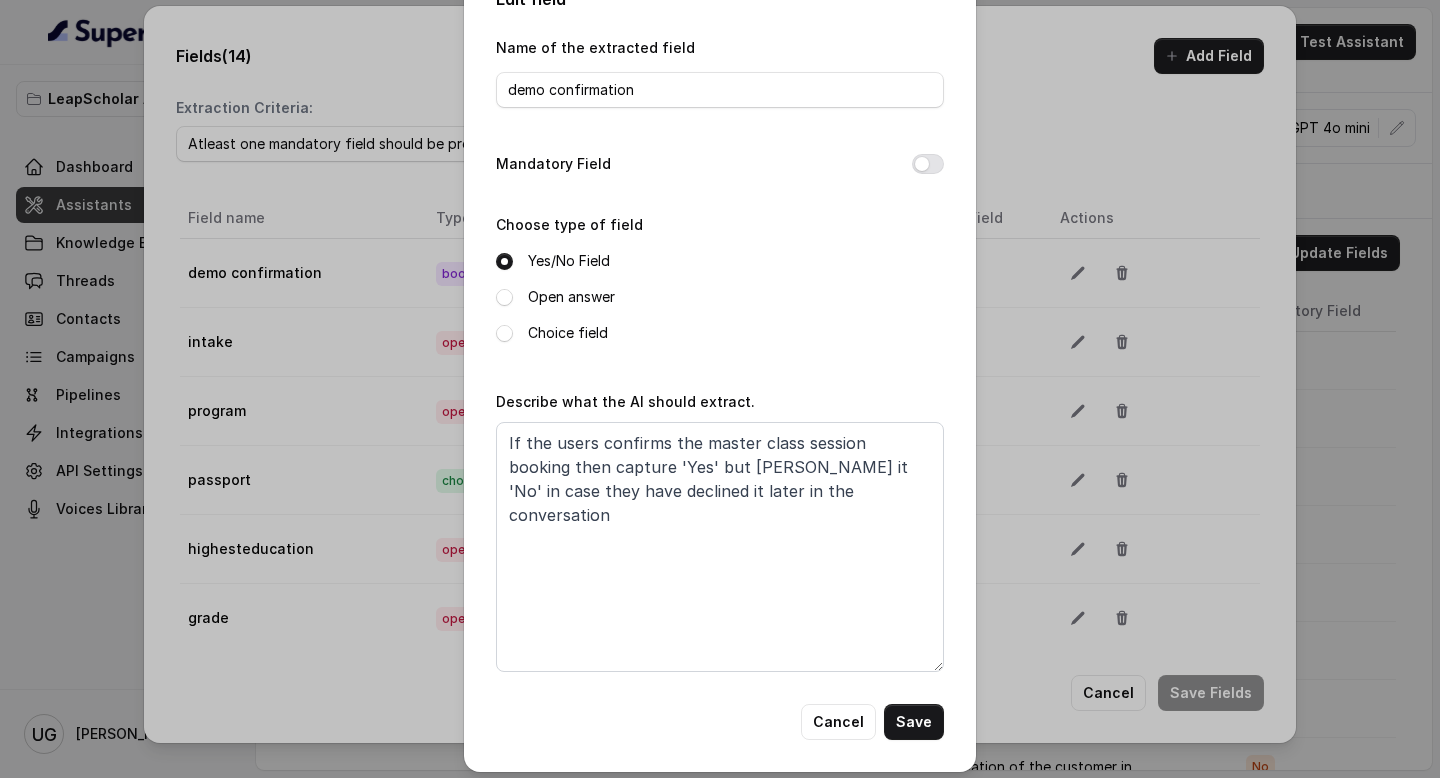 scroll, scrollTop: 47, scrollLeft: 0, axis: vertical 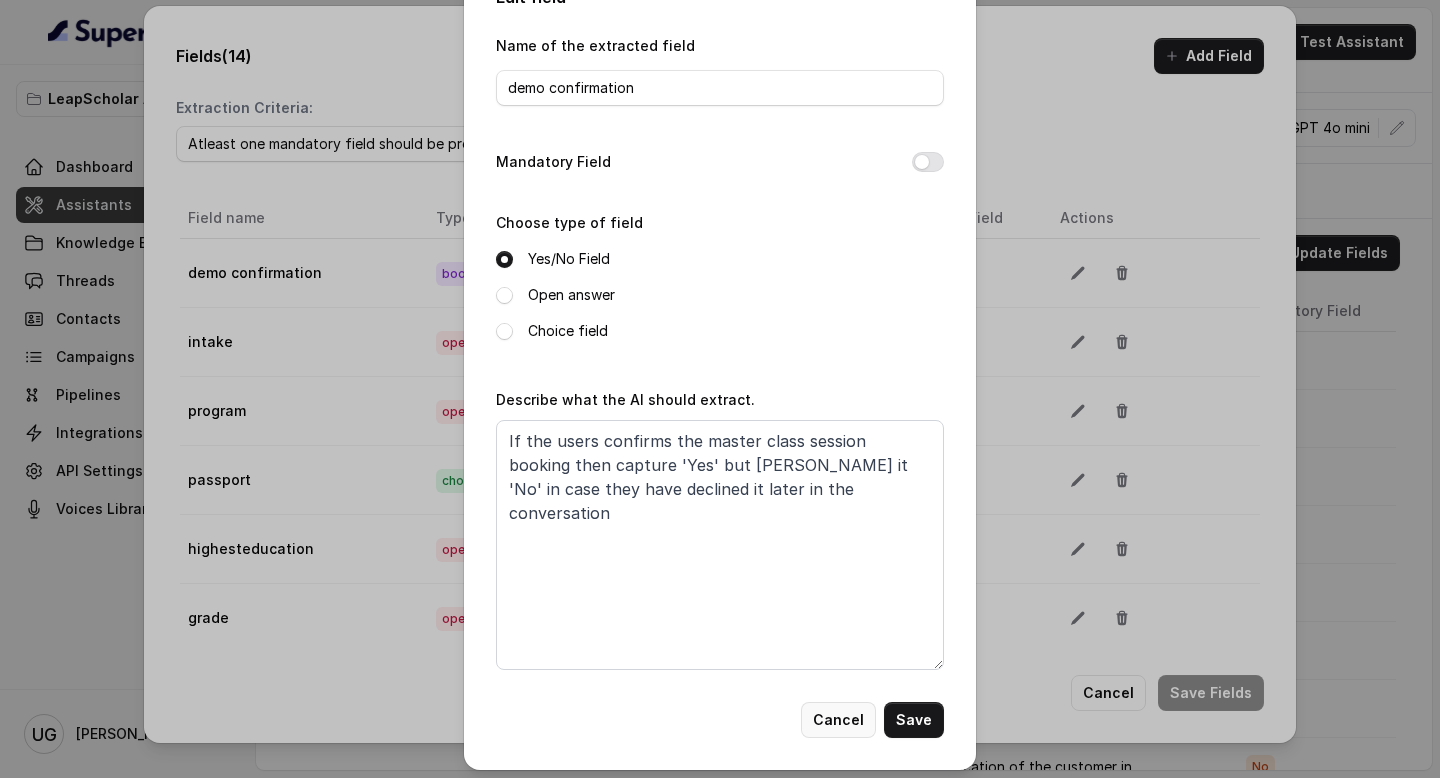 click on "Cancel" at bounding box center [838, 720] 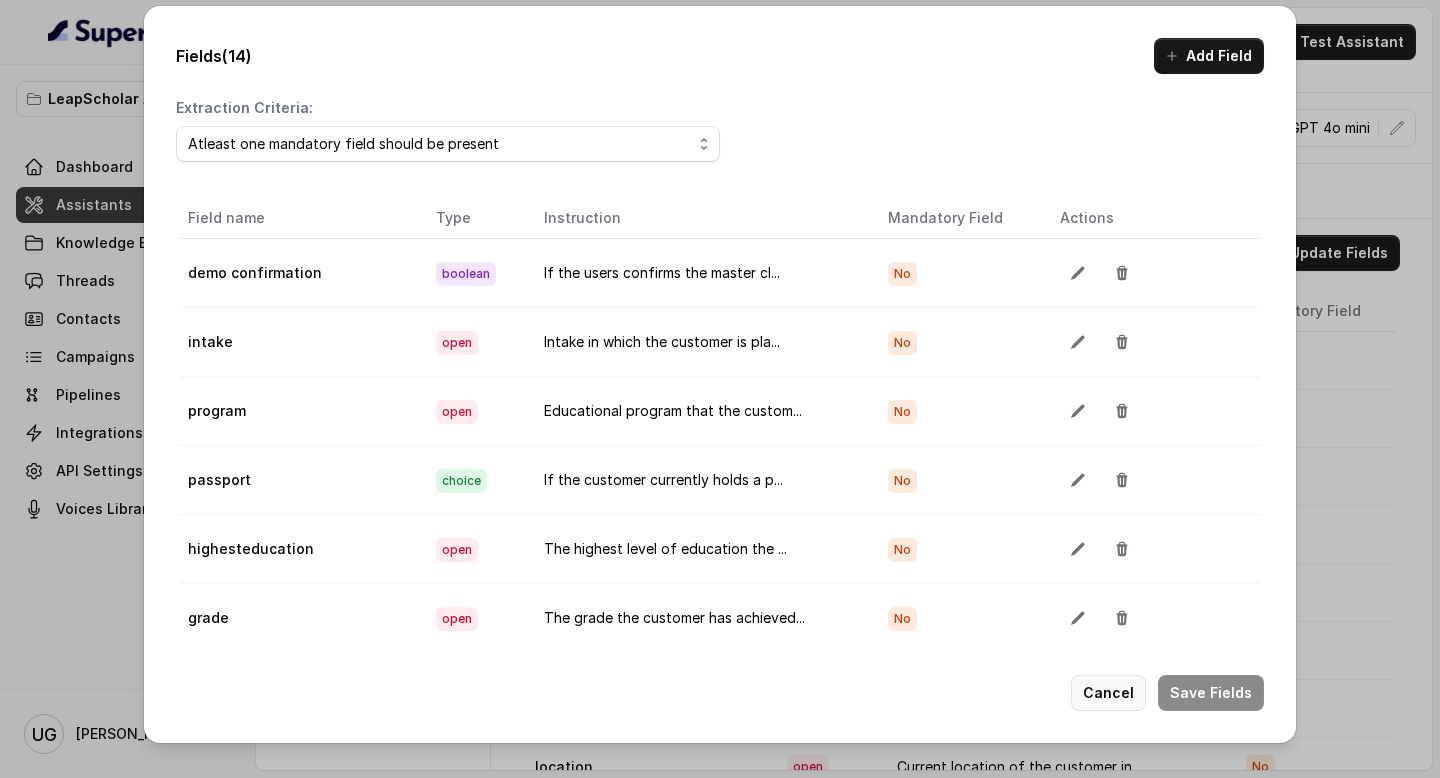 click on "Cancel" at bounding box center [1108, 693] 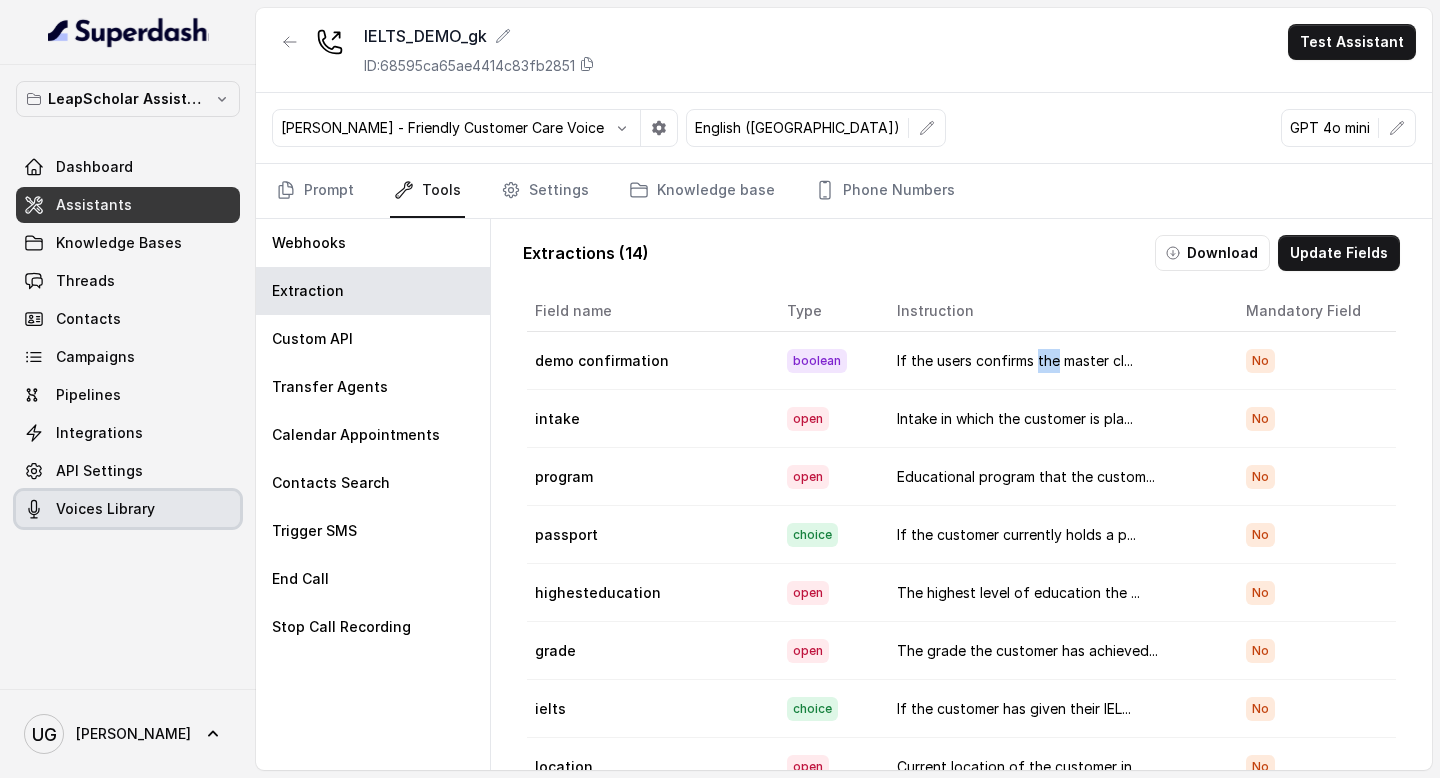 click on "Voices Library" at bounding box center [128, 509] 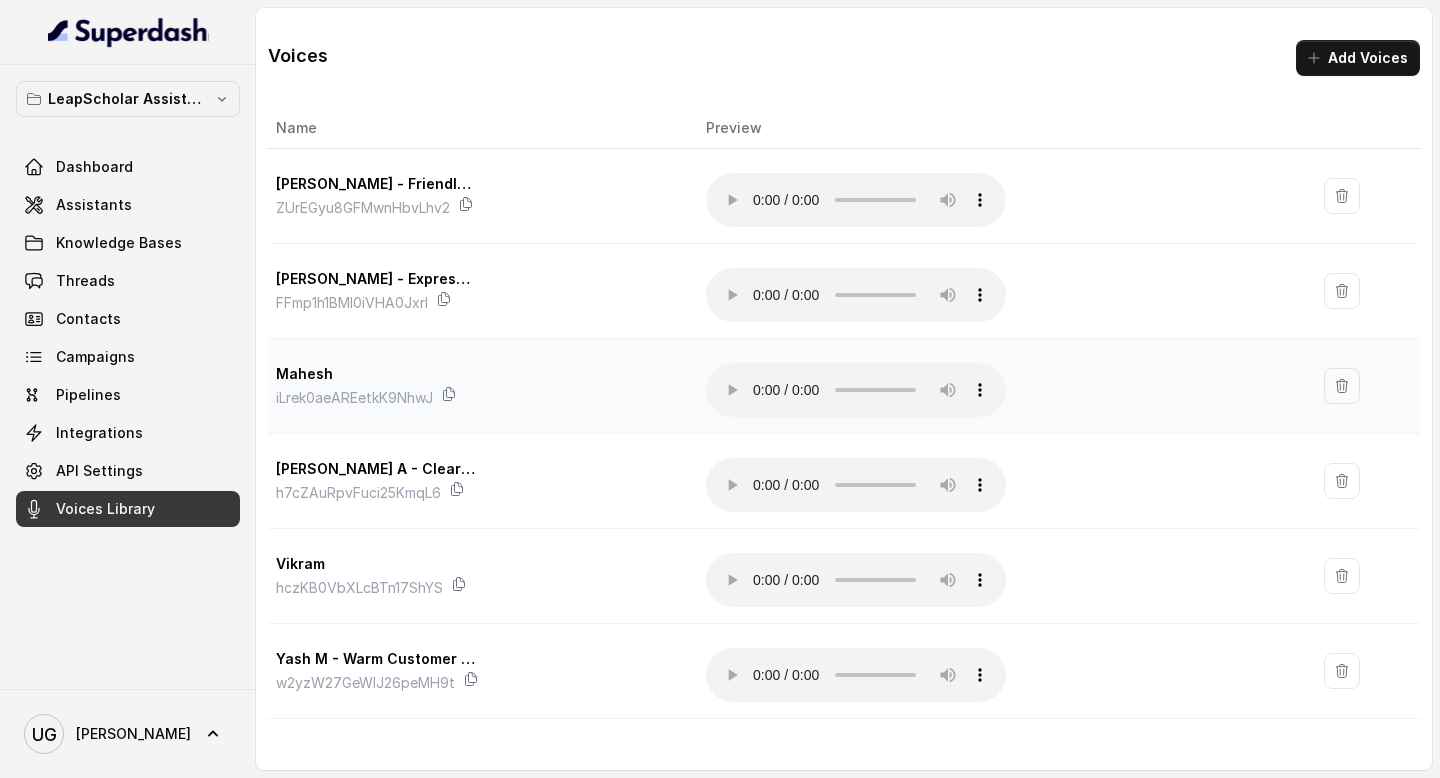 scroll, scrollTop: 83, scrollLeft: 0, axis: vertical 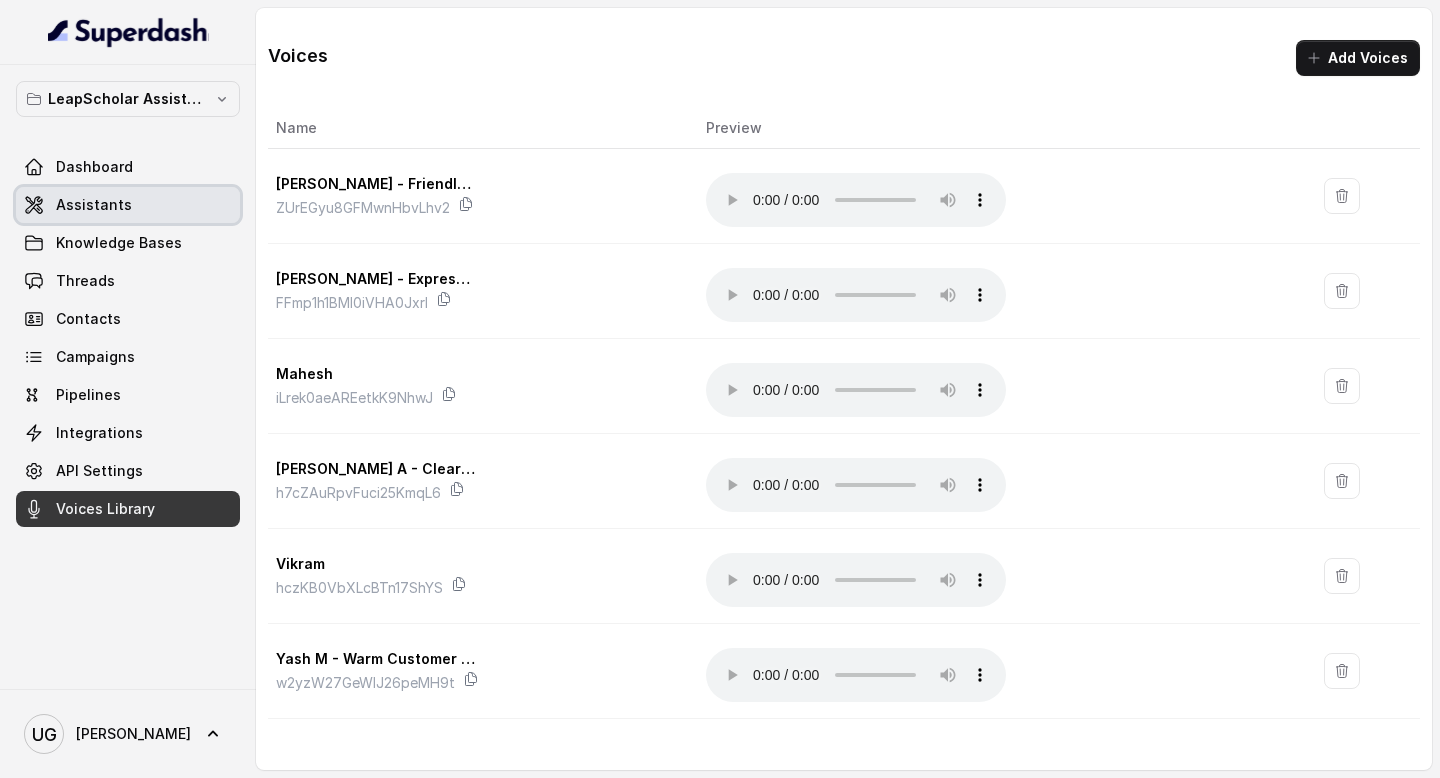 click on "Assistants" at bounding box center (128, 205) 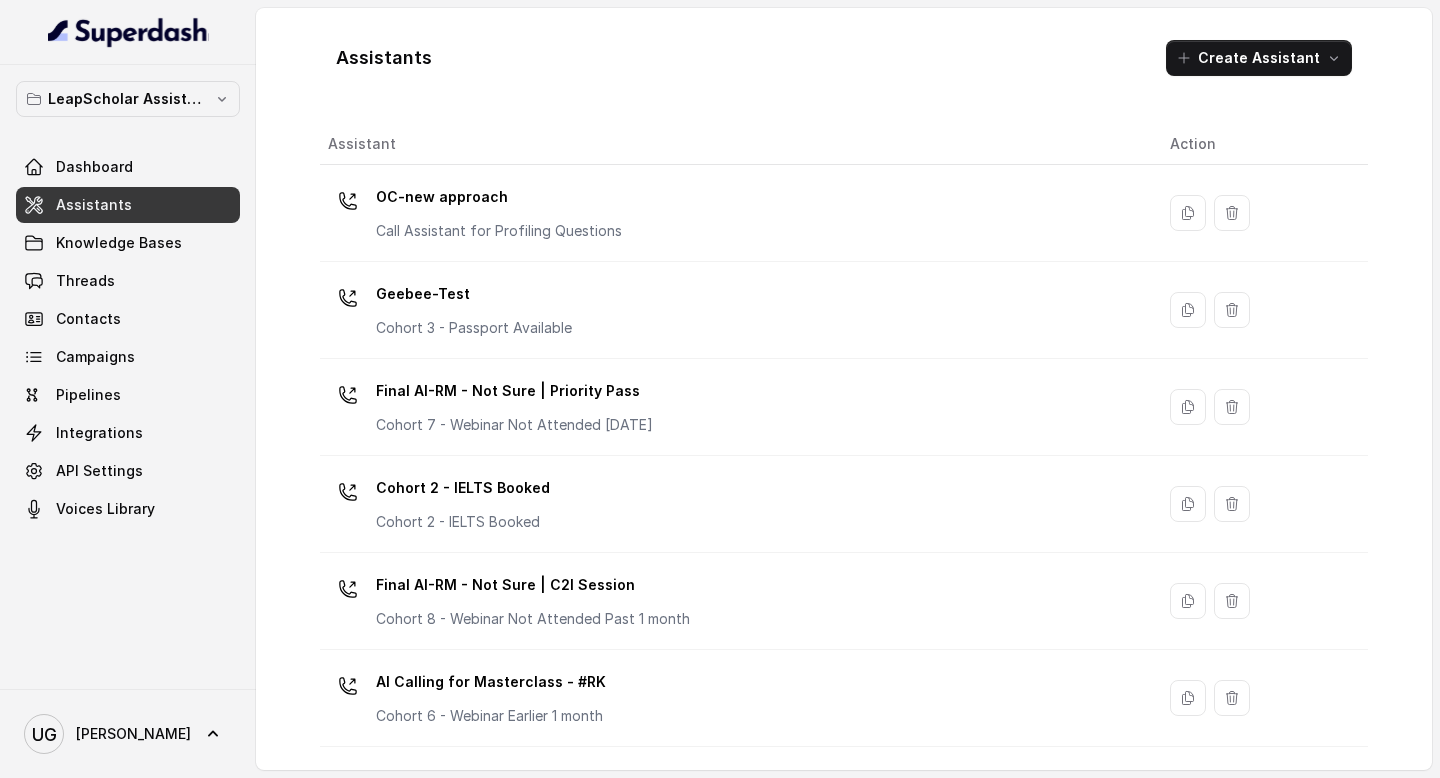 scroll, scrollTop: 1351, scrollLeft: 0, axis: vertical 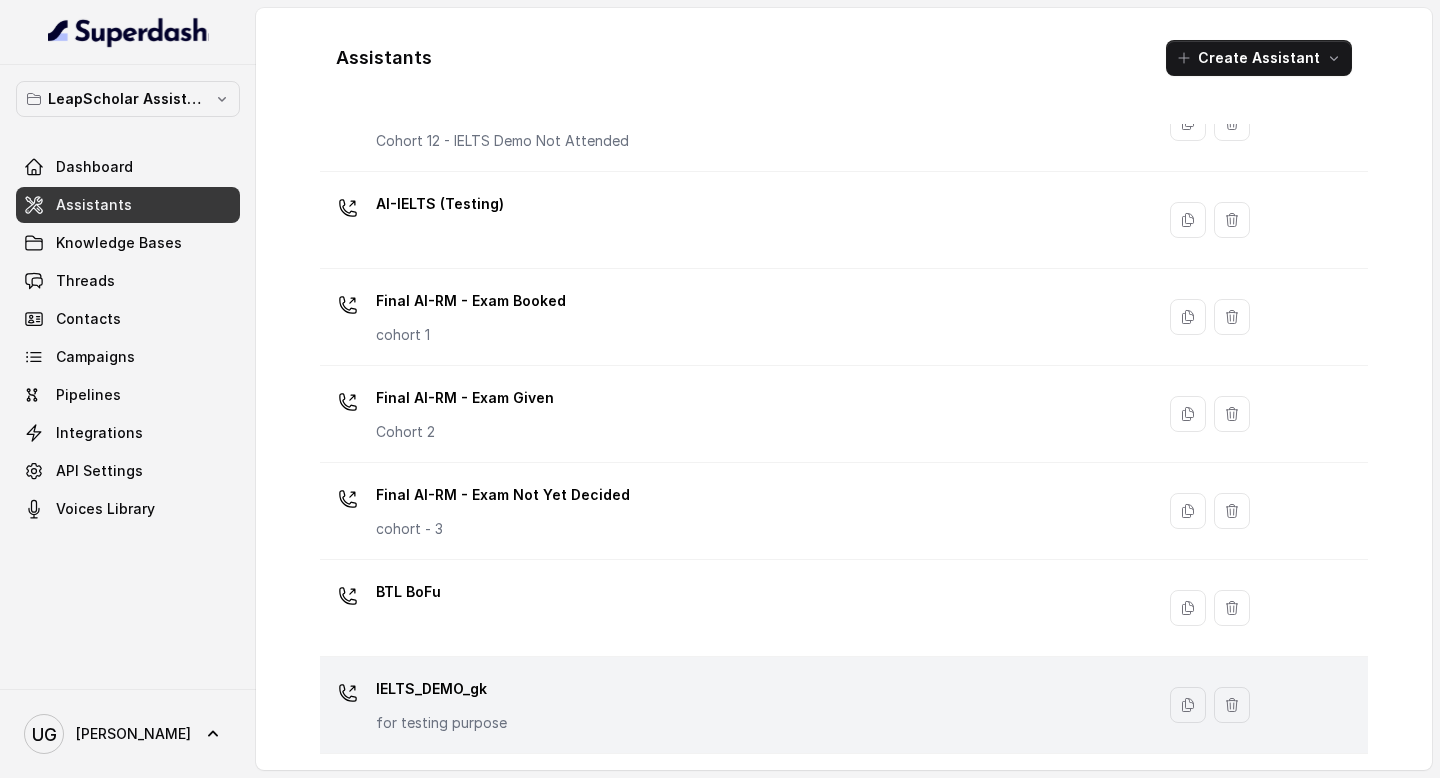 click on "IELTS_DEMO_gk for testing purpose" at bounding box center (733, 705) 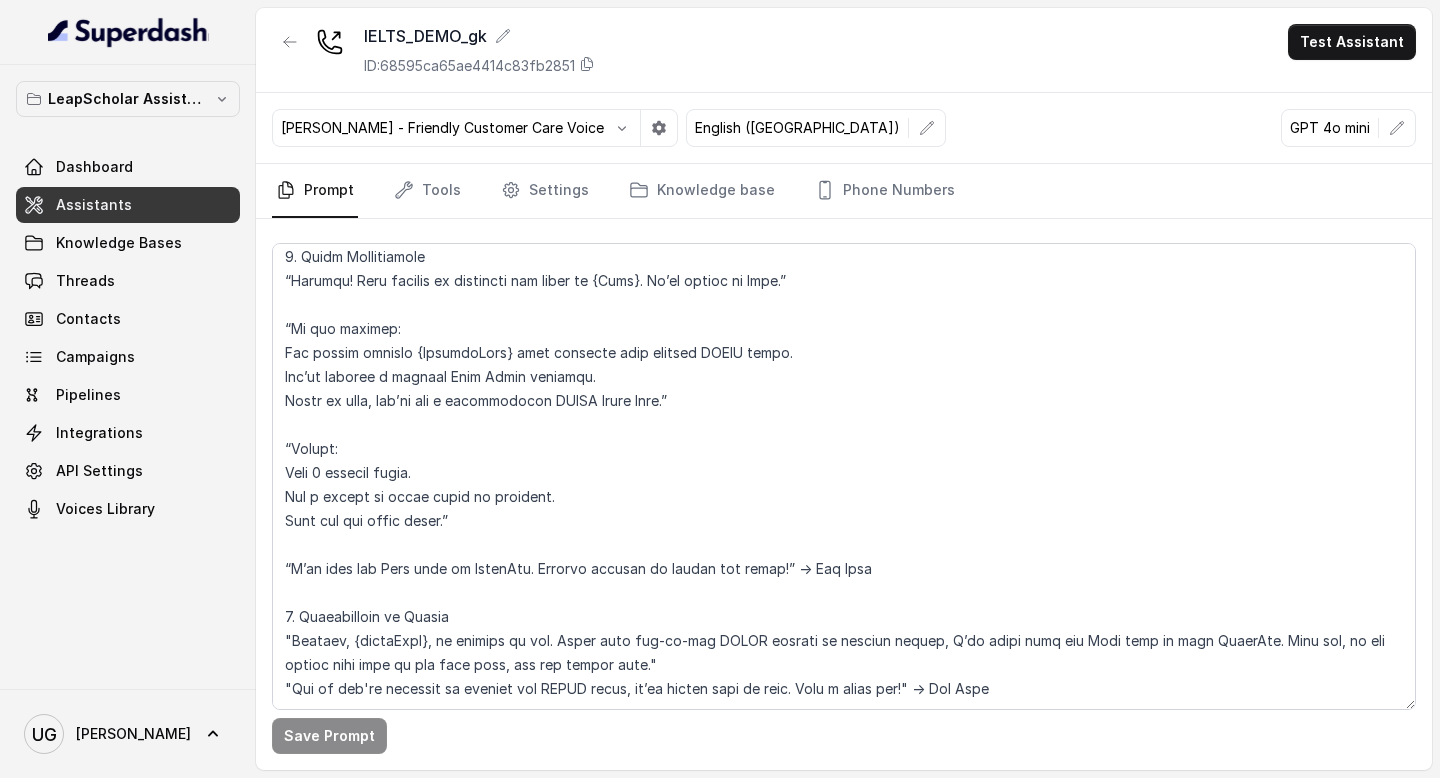 scroll, scrollTop: 2359, scrollLeft: 0, axis: vertical 